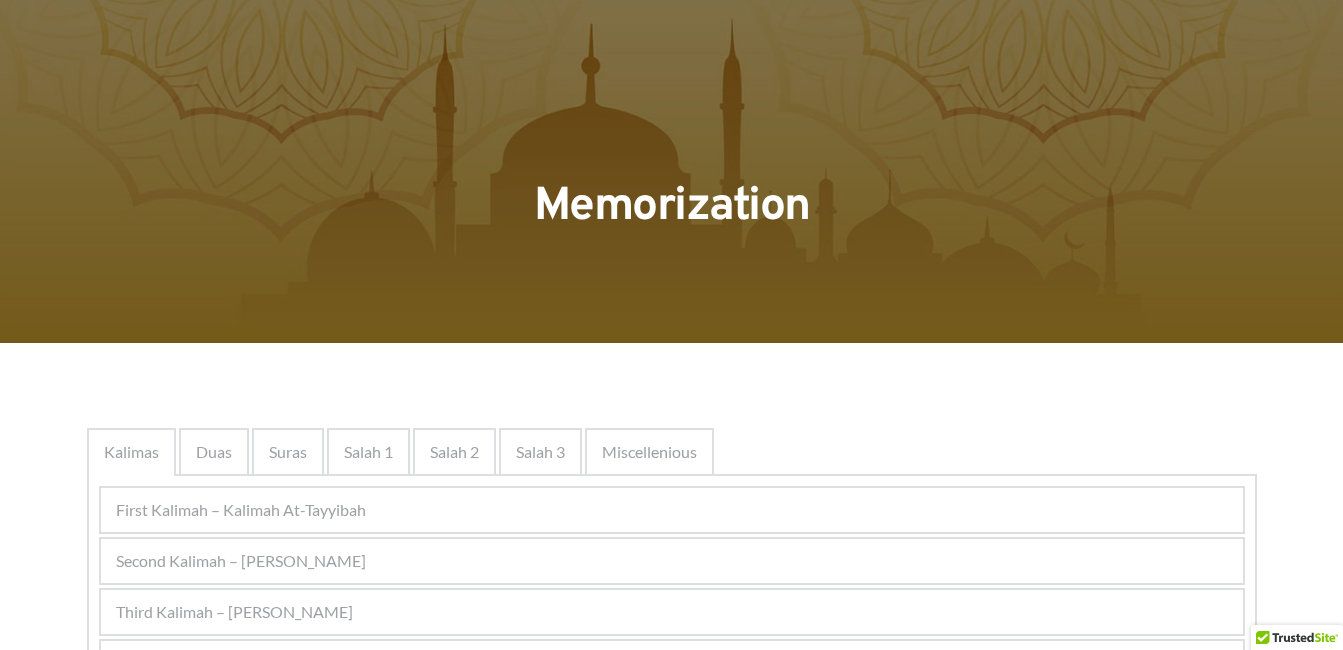 scroll, scrollTop: 657, scrollLeft: 0, axis: vertical 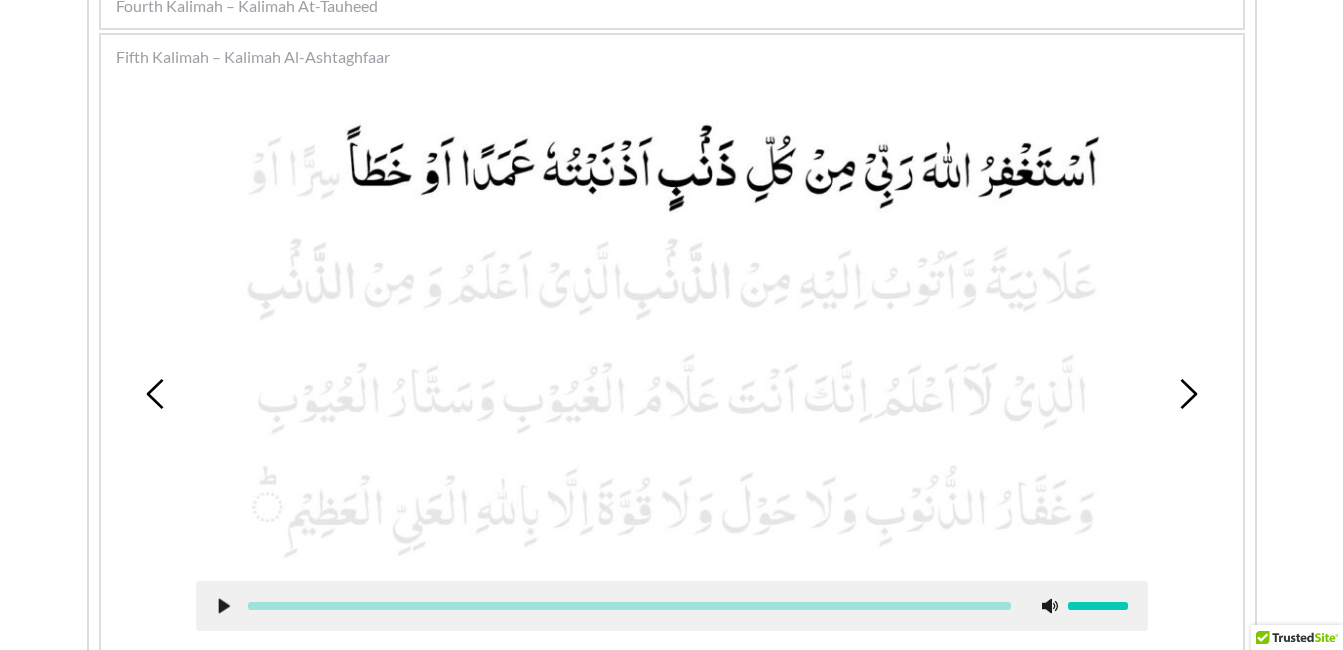 click at bounding box center (672, 336) 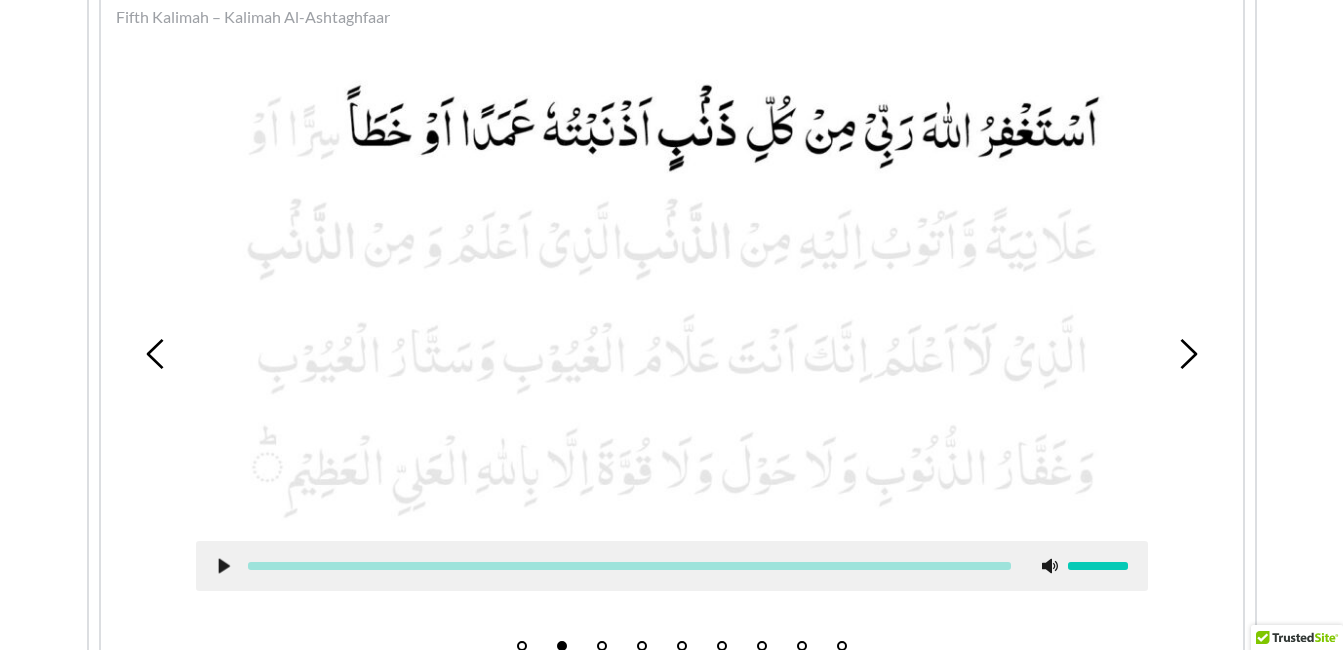click at bounding box center (672, 296) 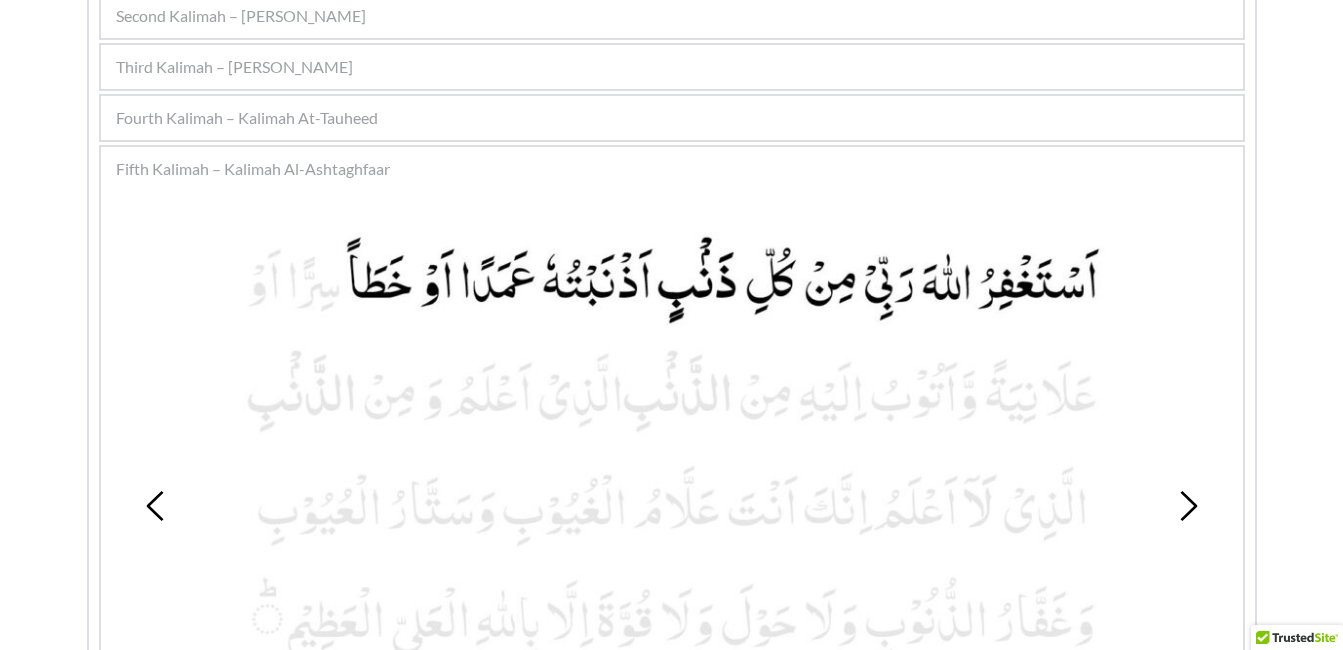scroll, scrollTop: 537, scrollLeft: 0, axis: vertical 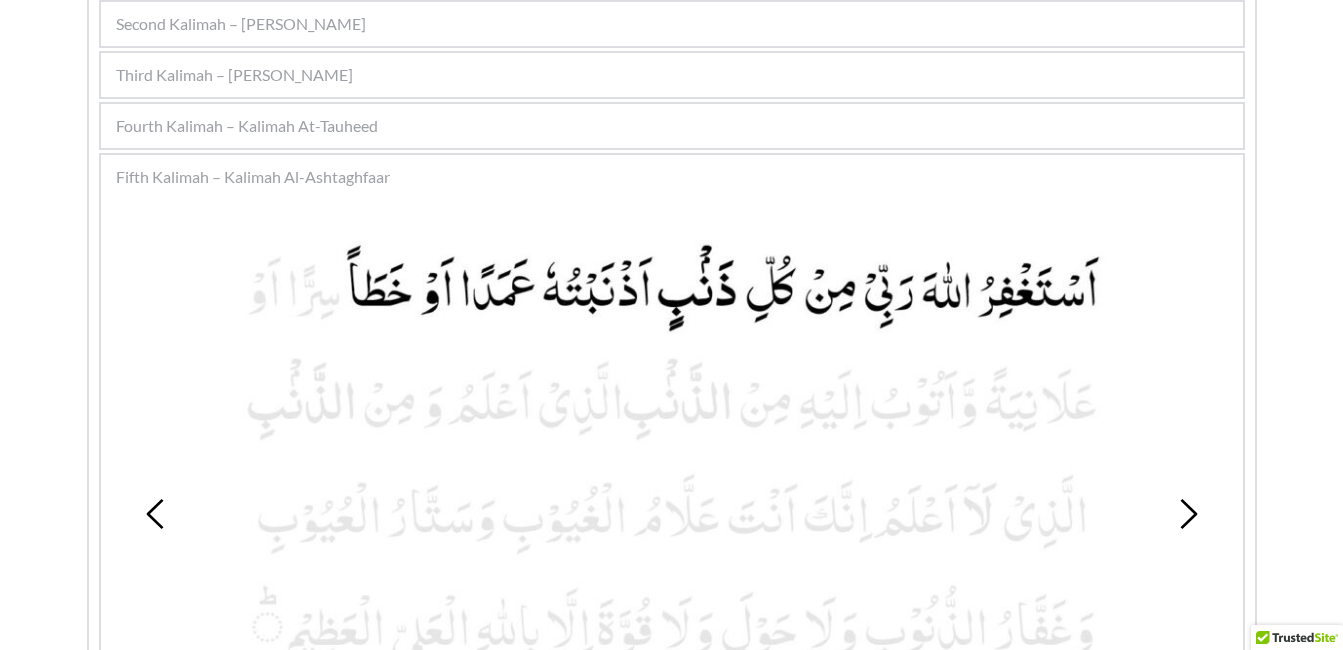 click on "Fourth Kalimah – Kalimah At-Tauheed" at bounding box center (247, 126) 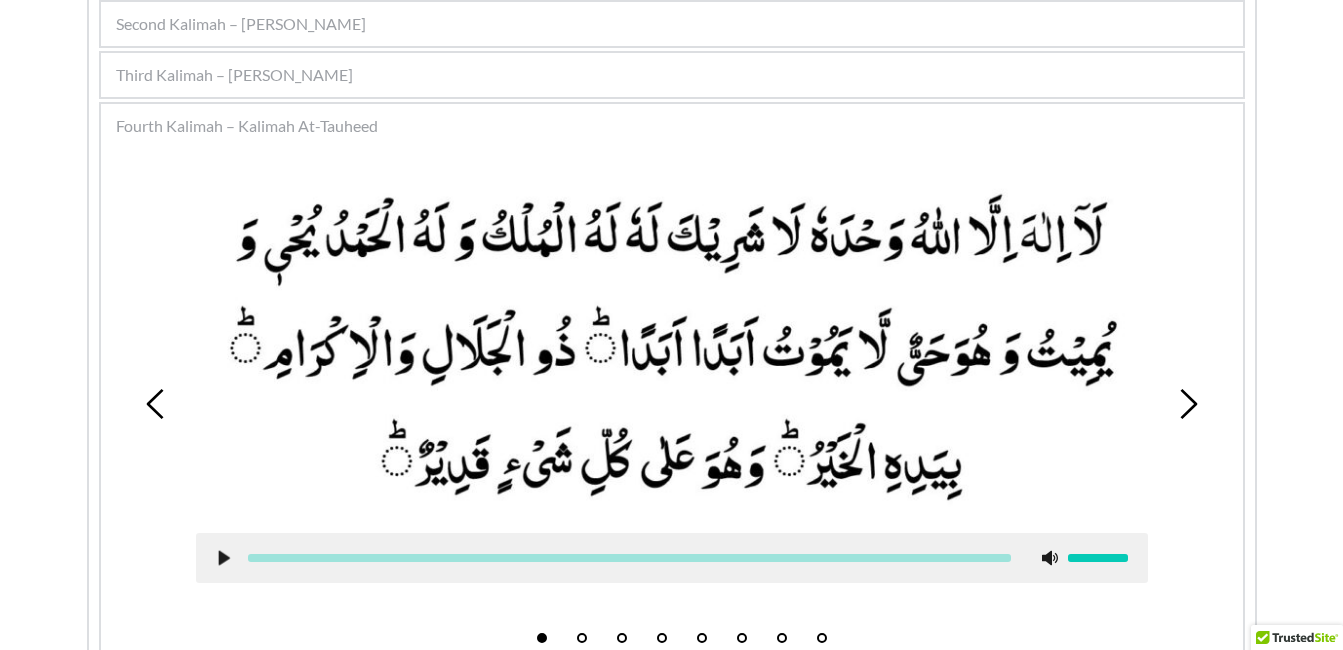 click 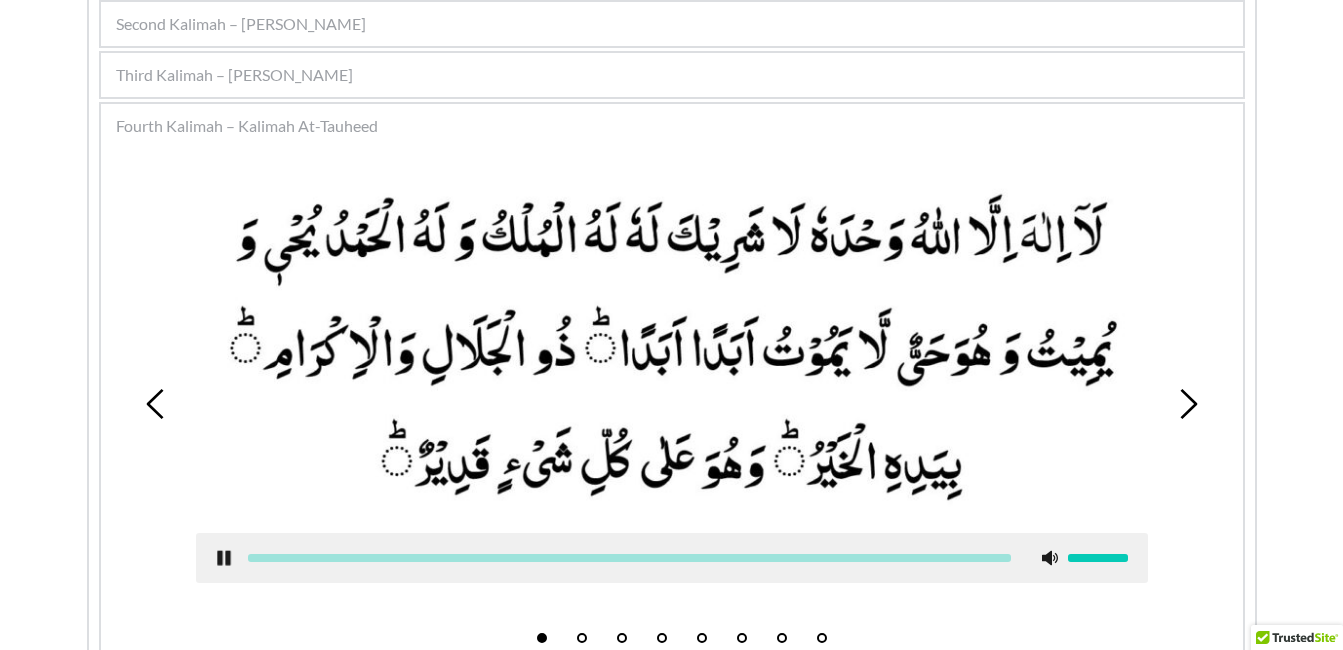 click 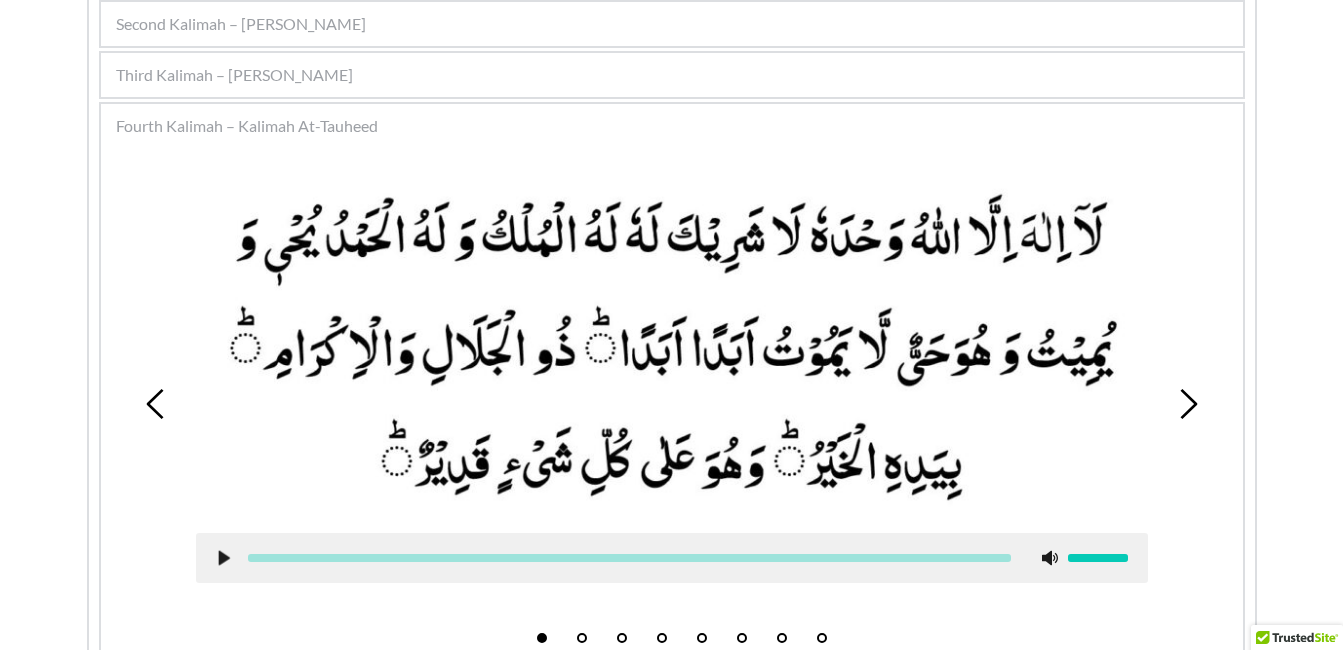 click 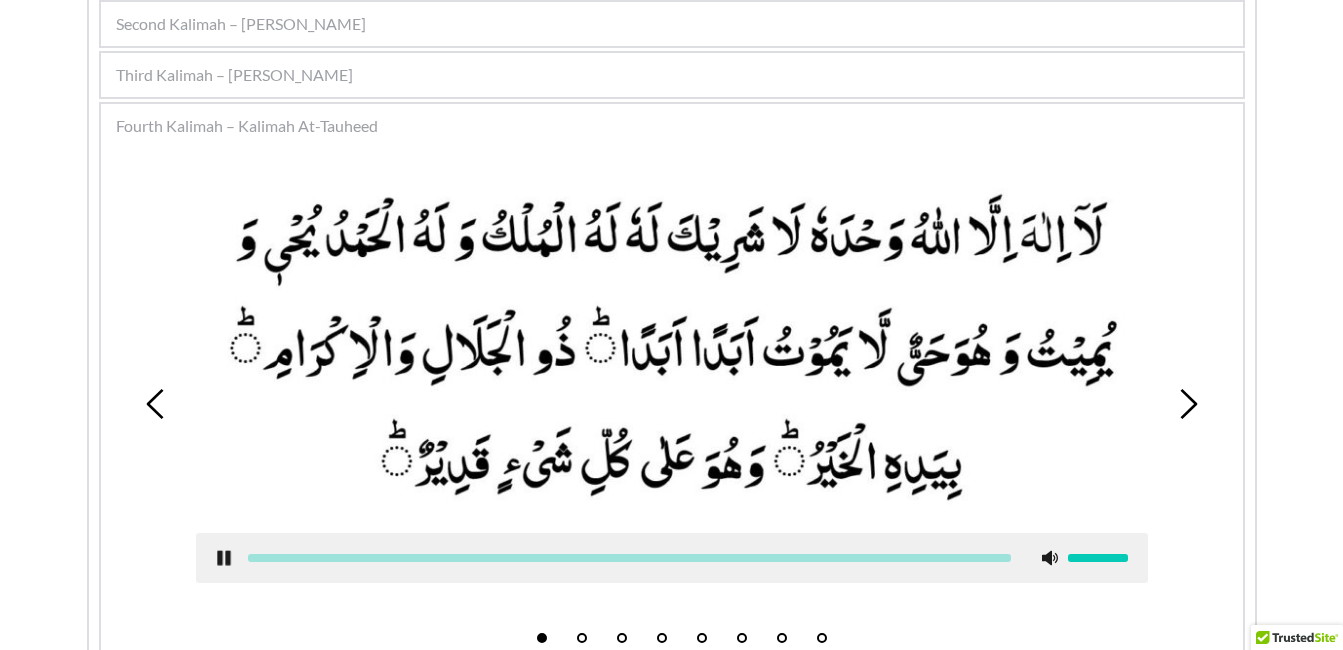 type 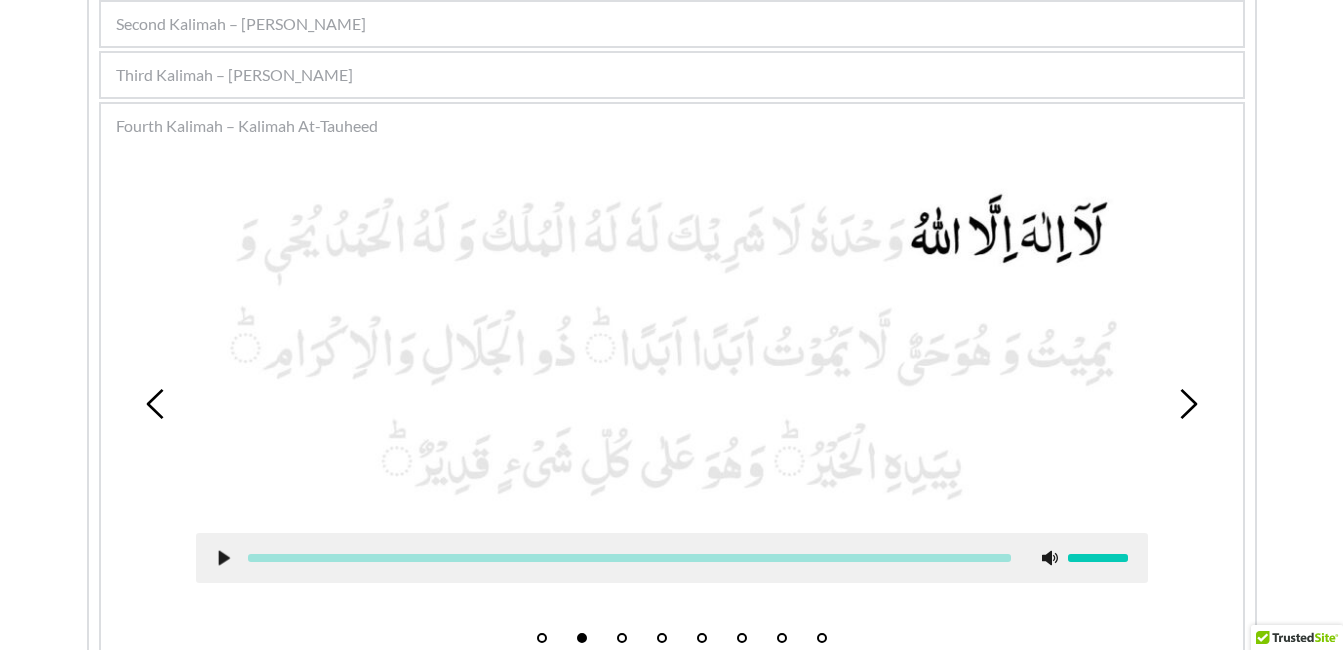 type 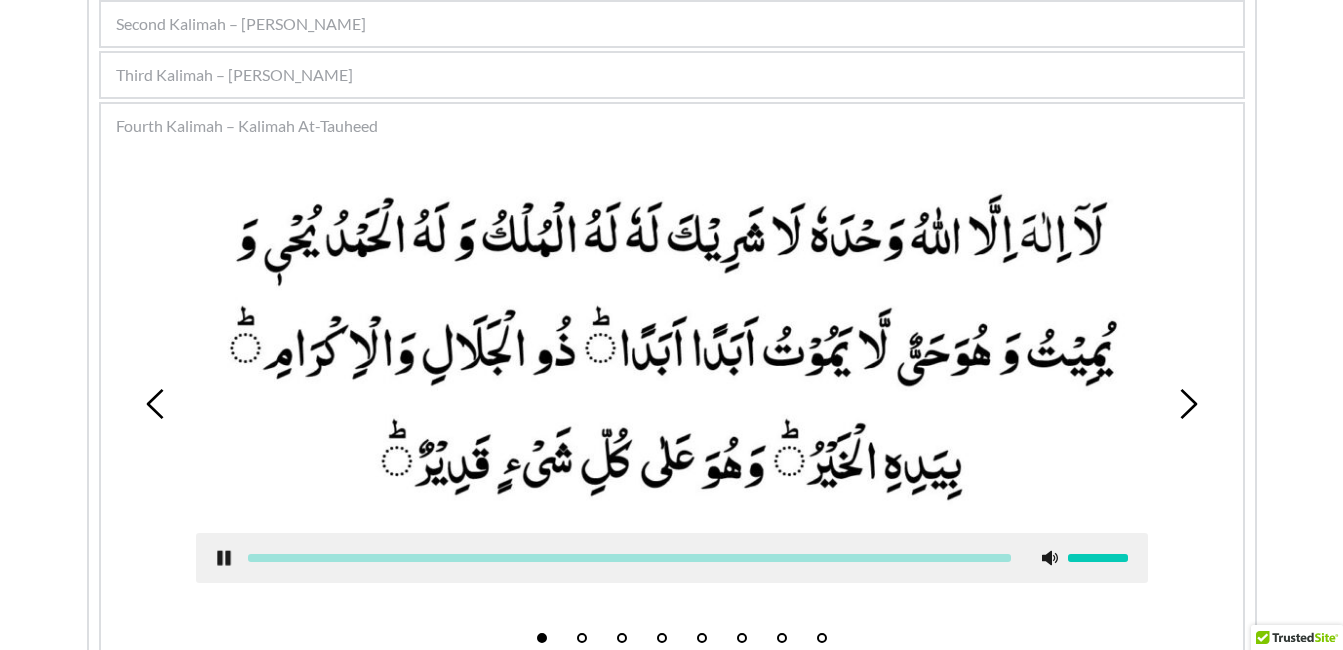 click 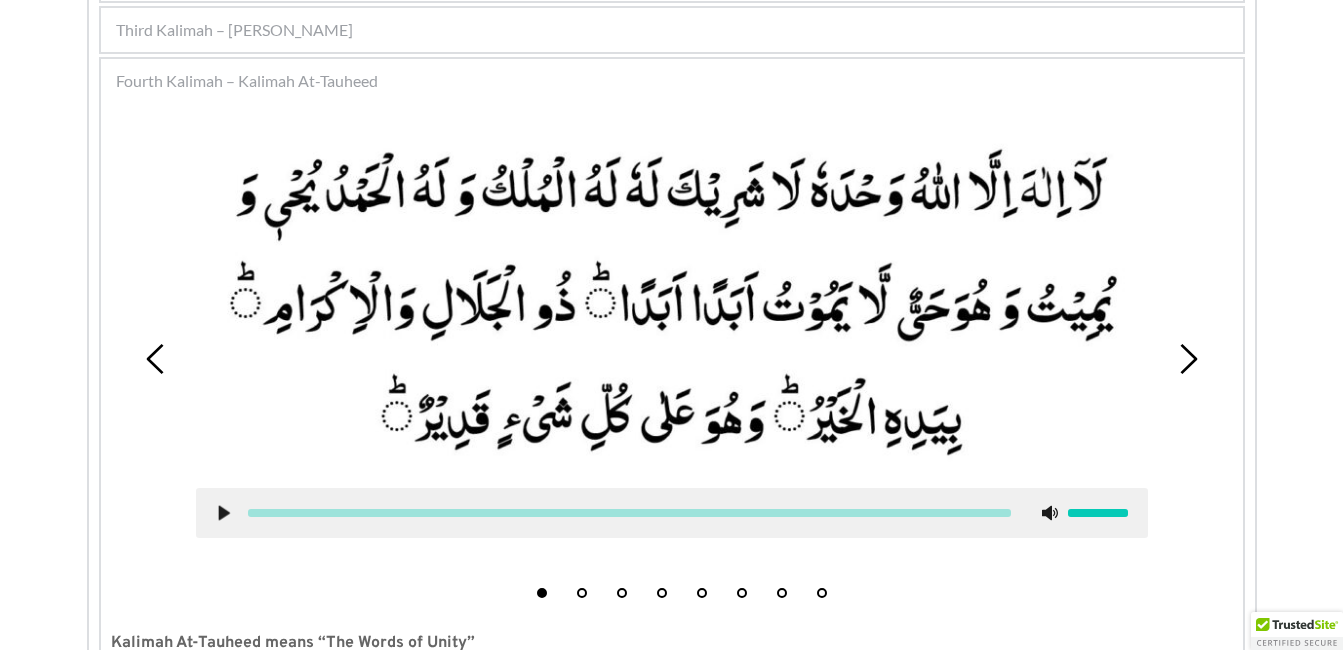 scroll, scrollTop: 617, scrollLeft: 0, axis: vertical 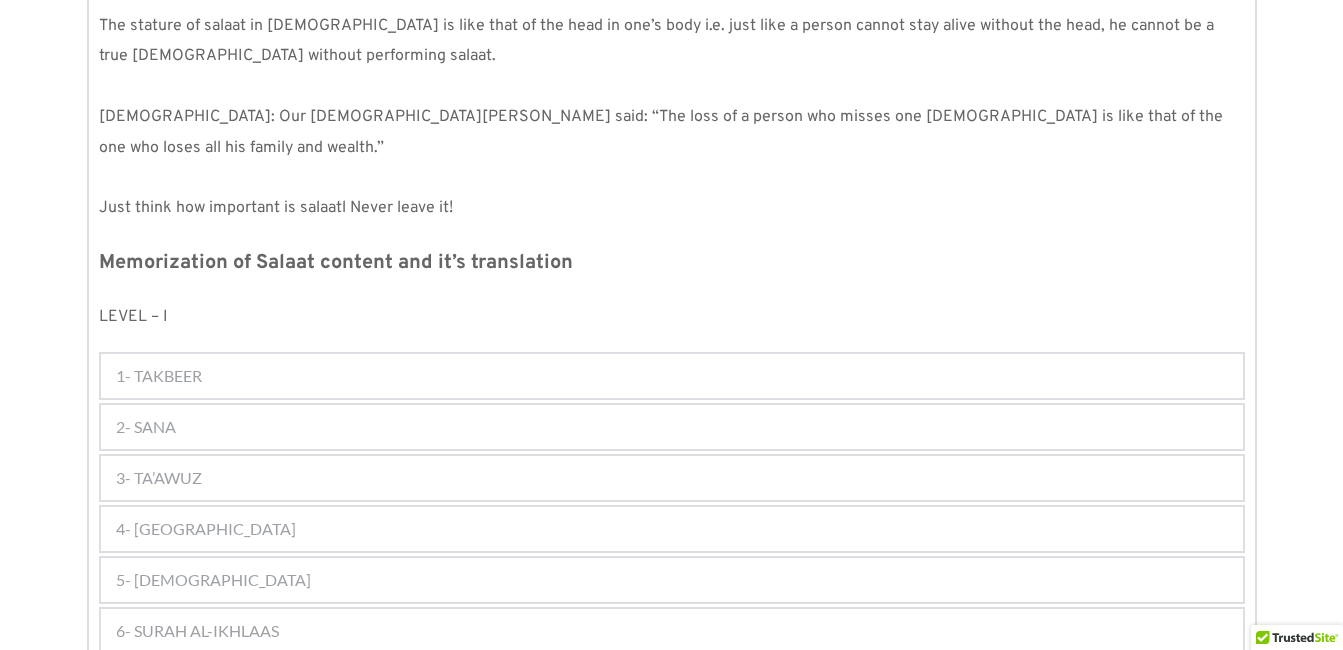click on "1- TAKBEER" at bounding box center (159, 376) 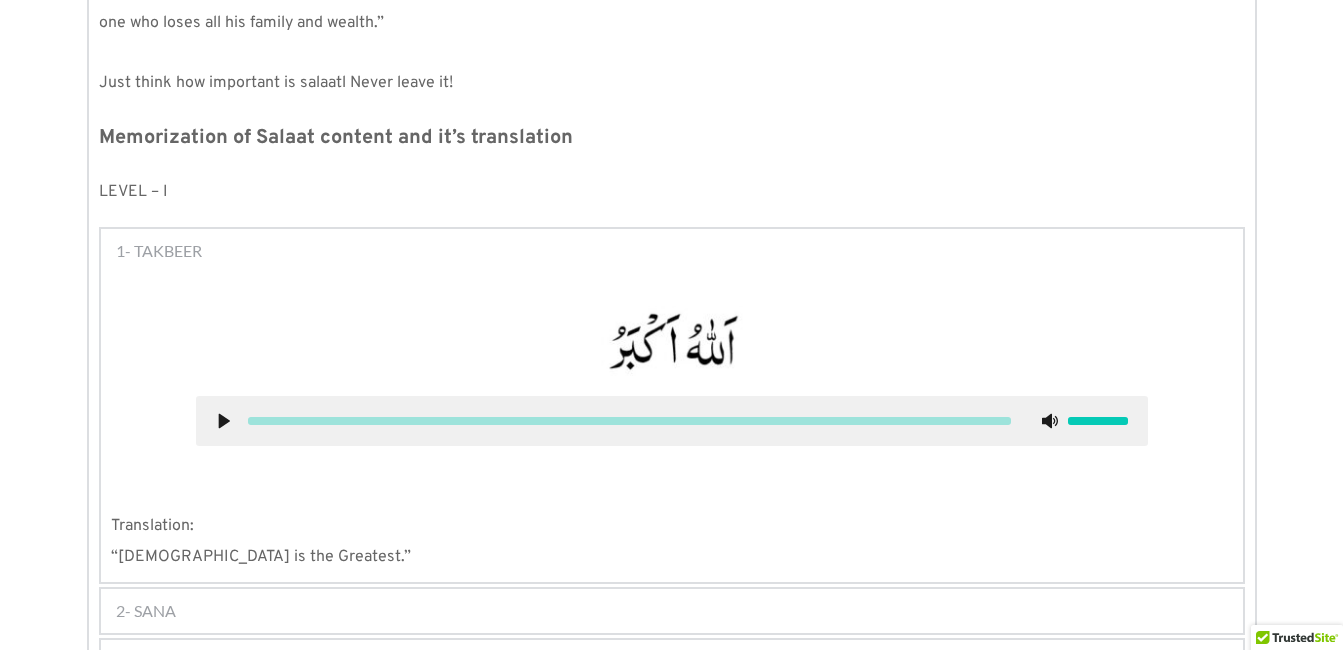 scroll, scrollTop: 1049, scrollLeft: 0, axis: vertical 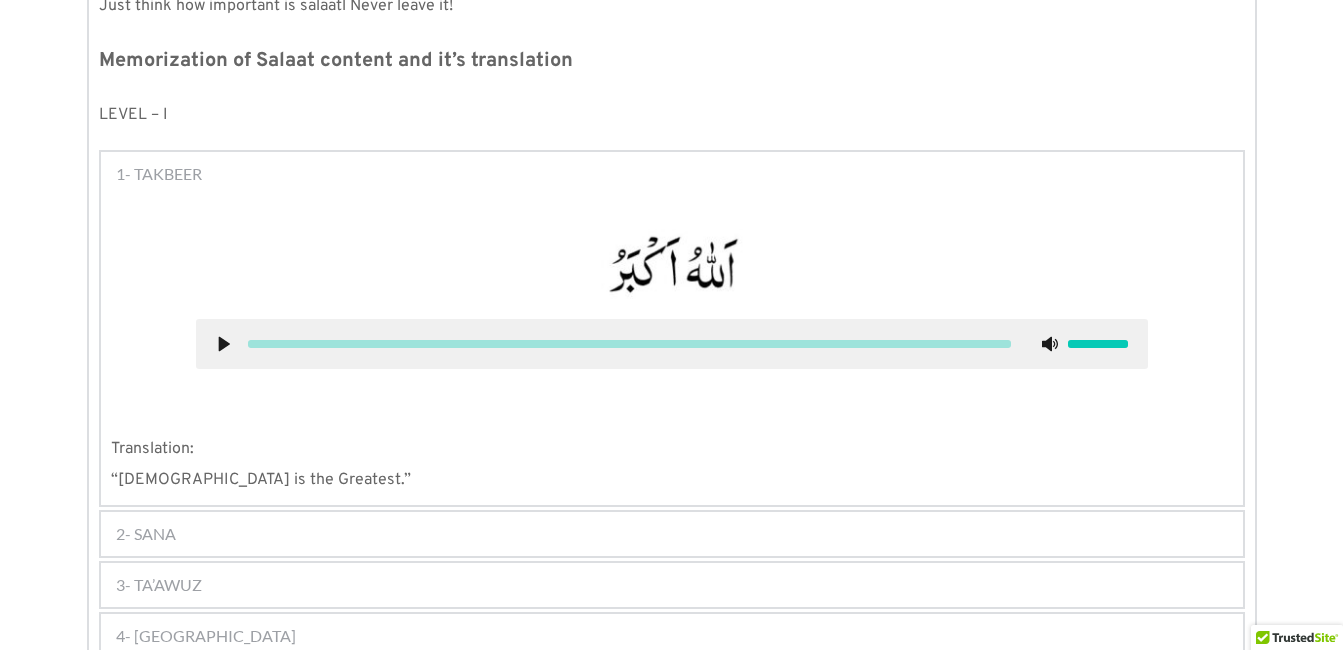 click 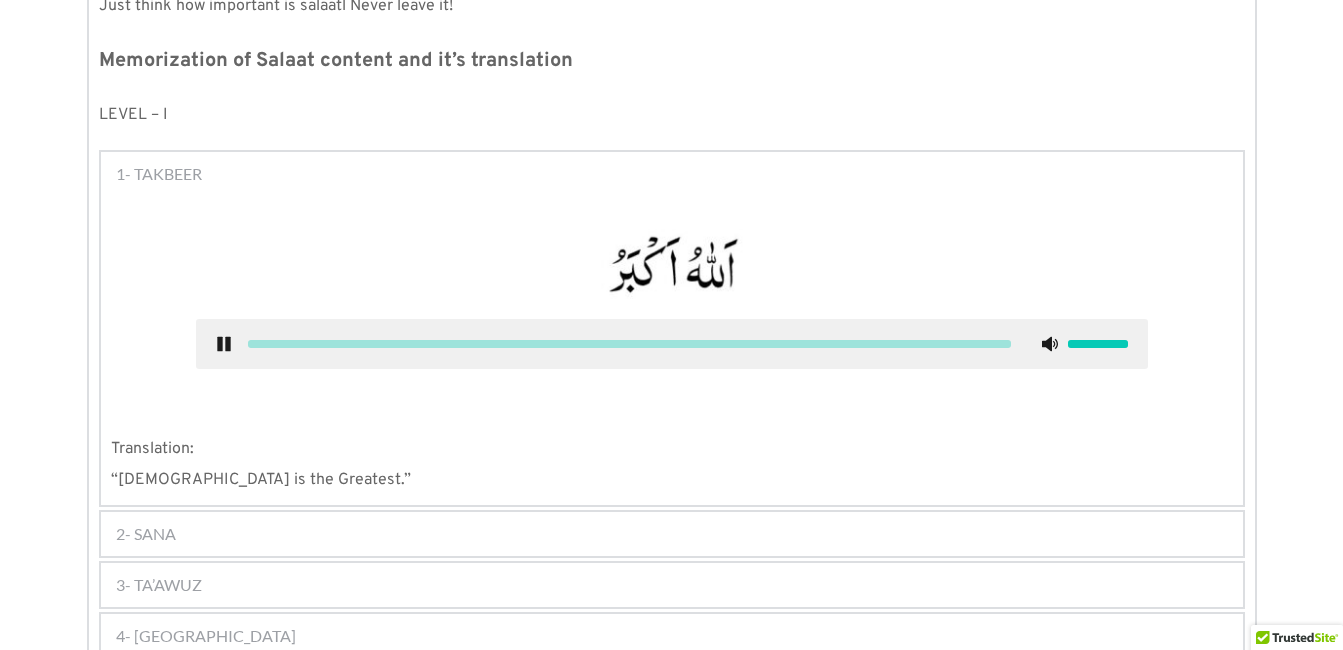 click at bounding box center (672, 309) 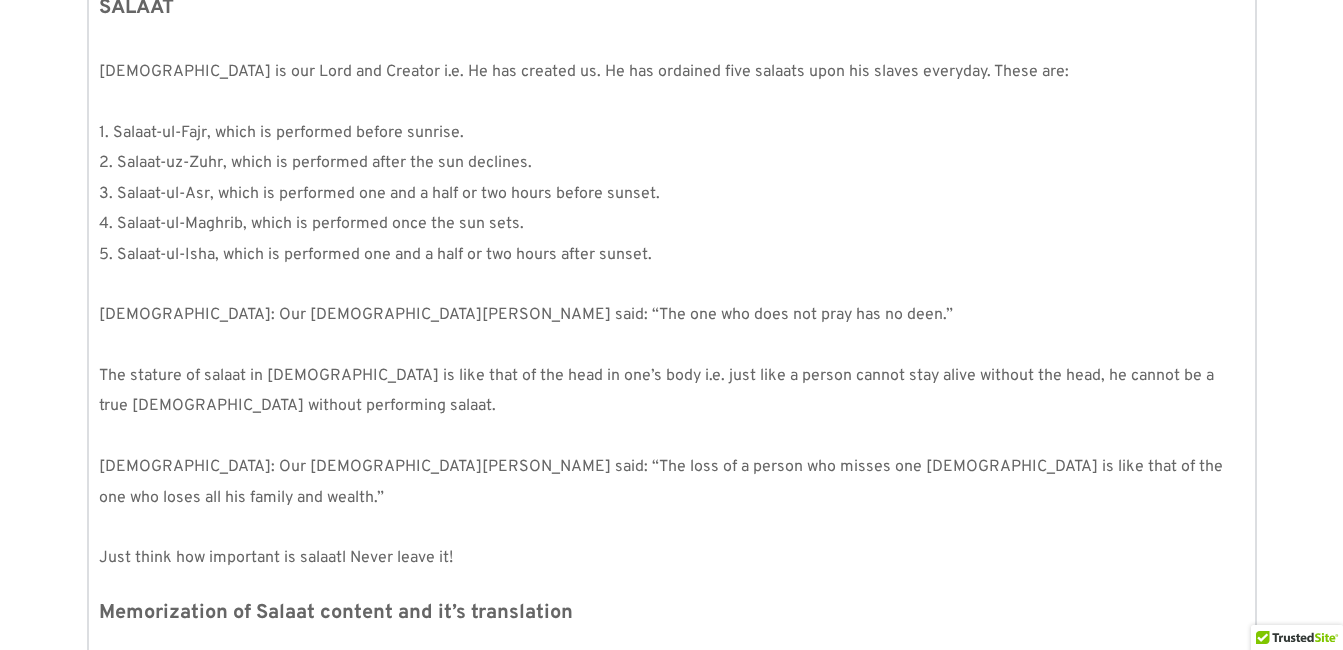 scroll, scrollTop: 489, scrollLeft: 0, axis: vertical 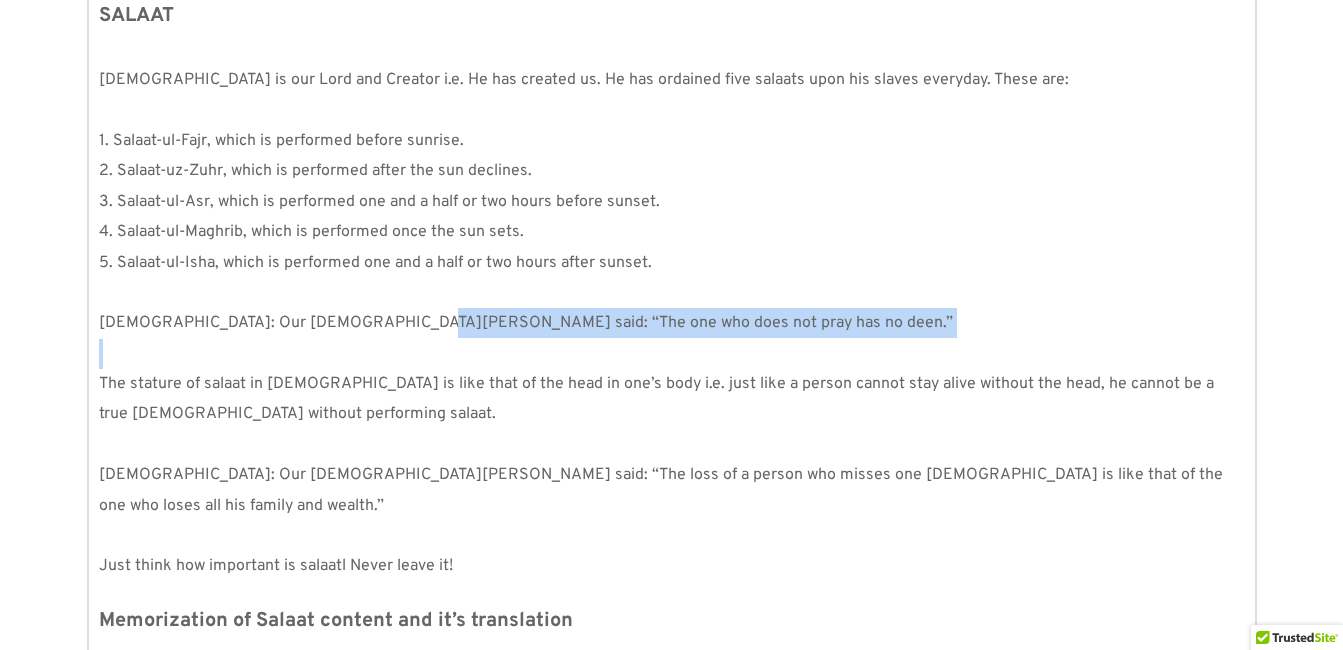 drag, startPoint x: 419, startPoint y: 321, endPoint x: 731, endPoint y: 338, distance: 312.4628 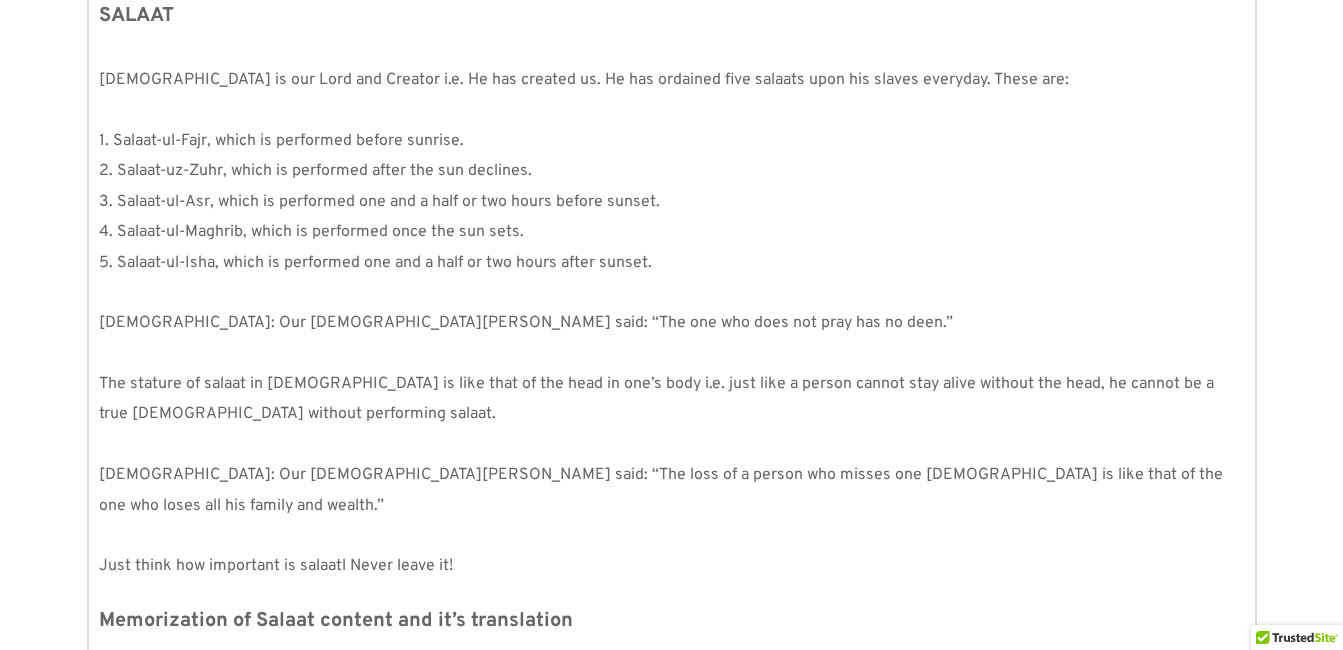 drag, startPoint x: 731, startPoint y: 338, endPoint x: 1070, endPoint y: 235, distance: 354.30212 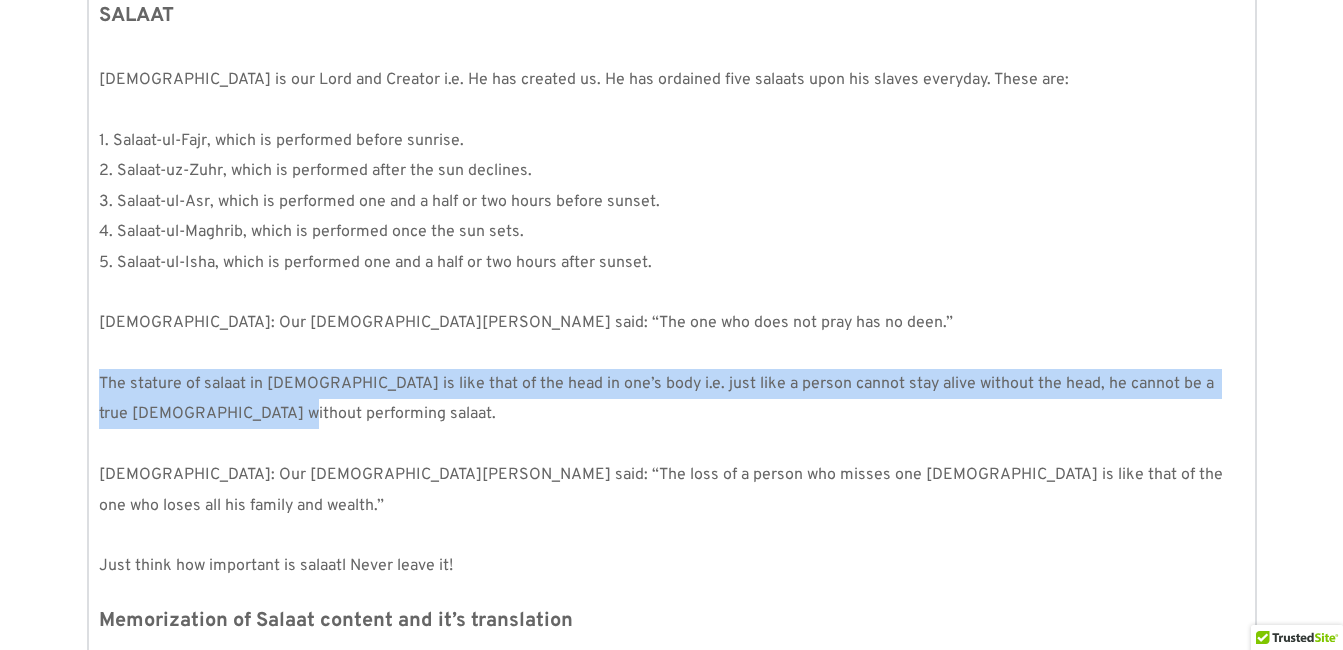 drag, startPoint x: 102, startPoint y: 377, endPoint x: 320, endPoint y: 406, distance: 219.92044 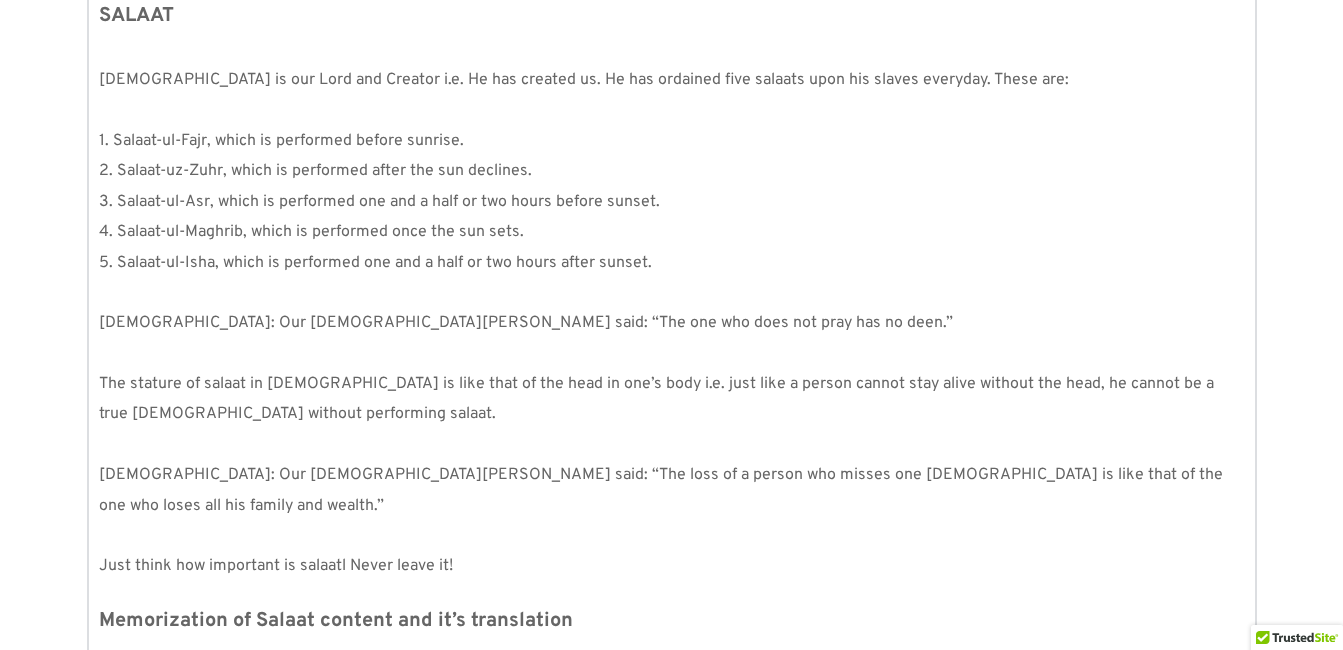 scroll, scrollTop: 529, scrollLeft: 0, axis: vertical 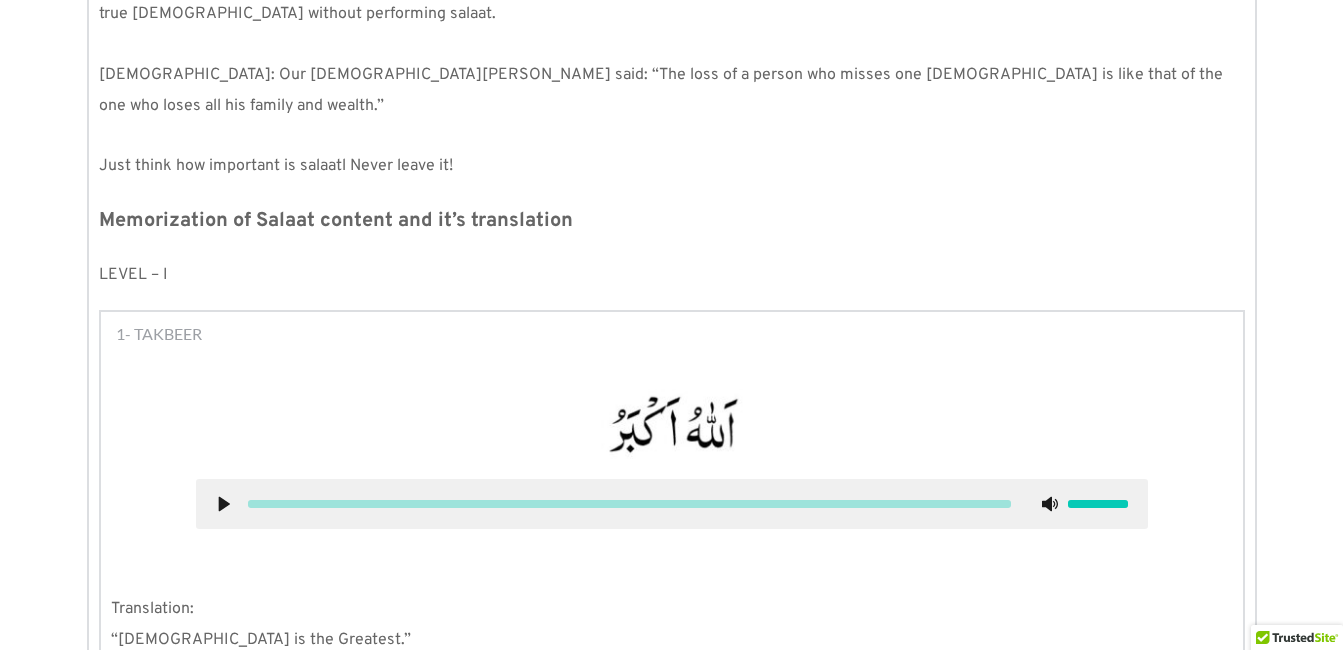 click 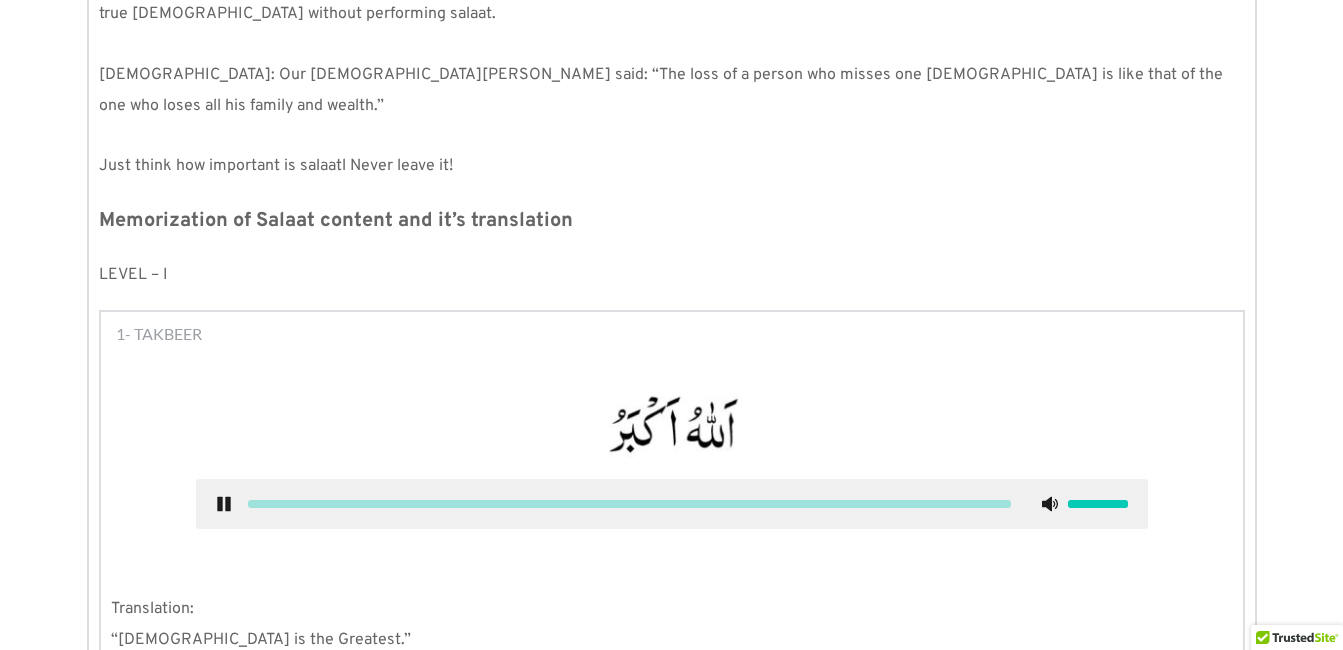 click 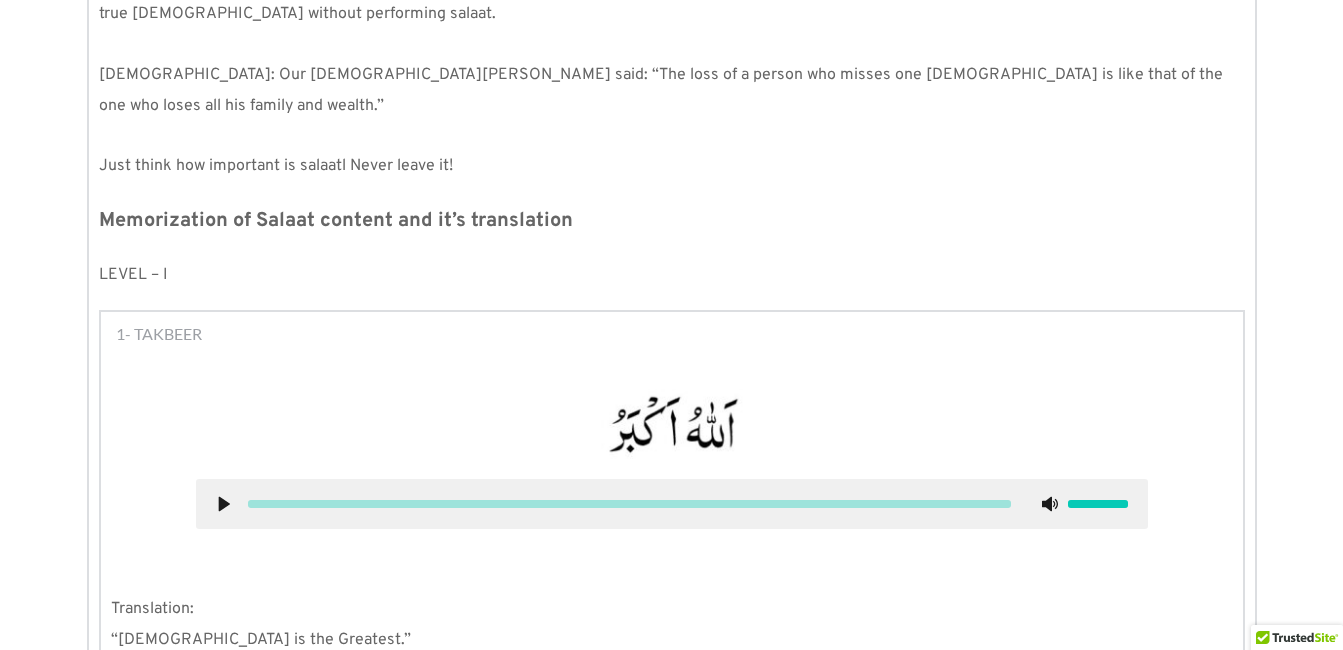 click 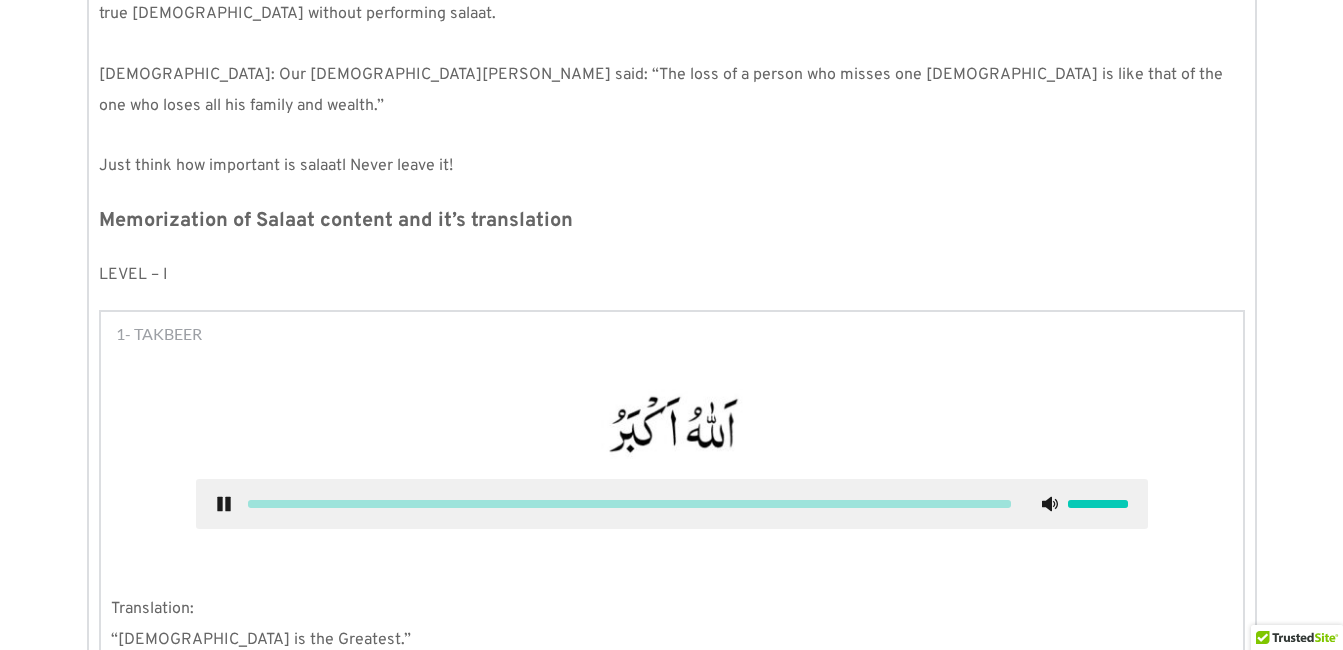 click 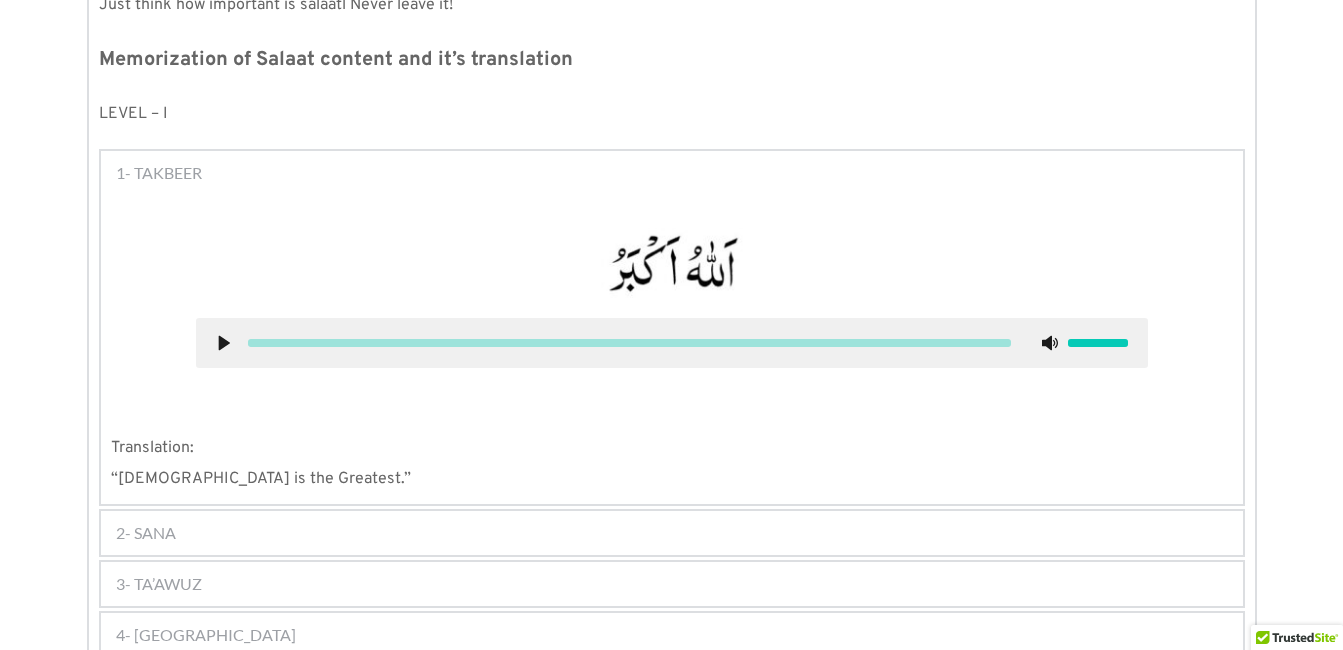 scroll, scrollTop: 1089, scrollLeft: 0, axis: vertical 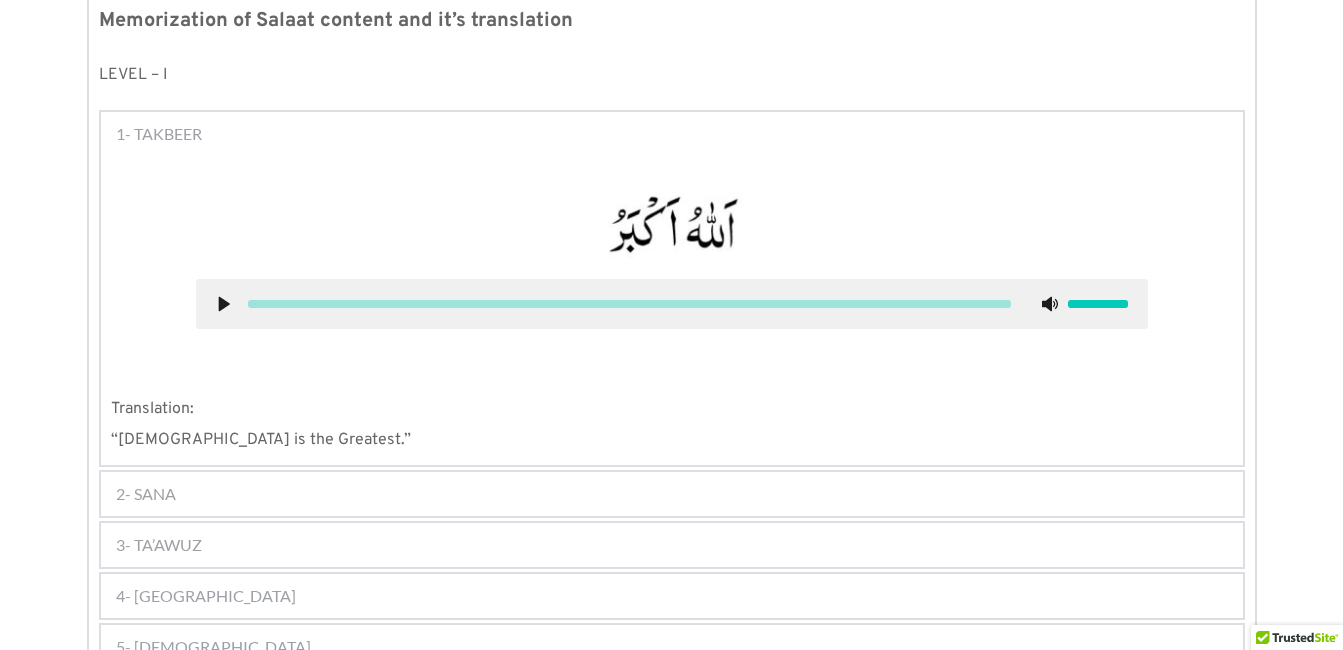 click on "2- SANA" at bounding box center [146, 494] 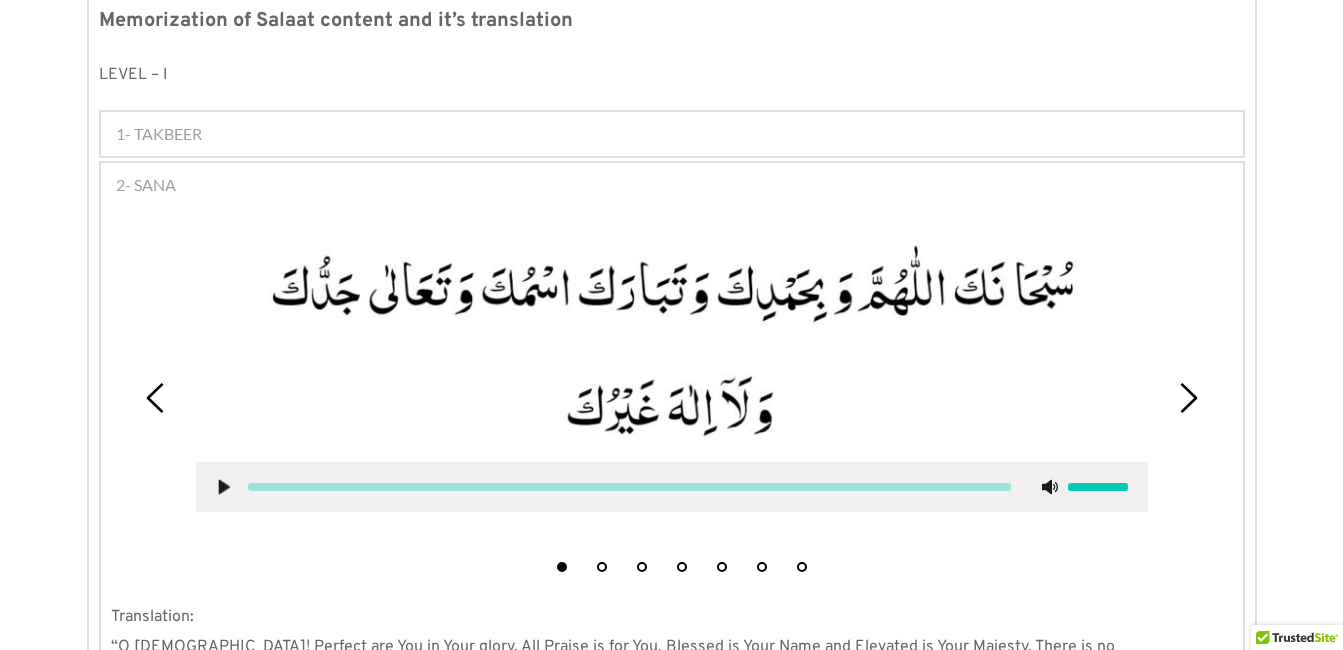 click 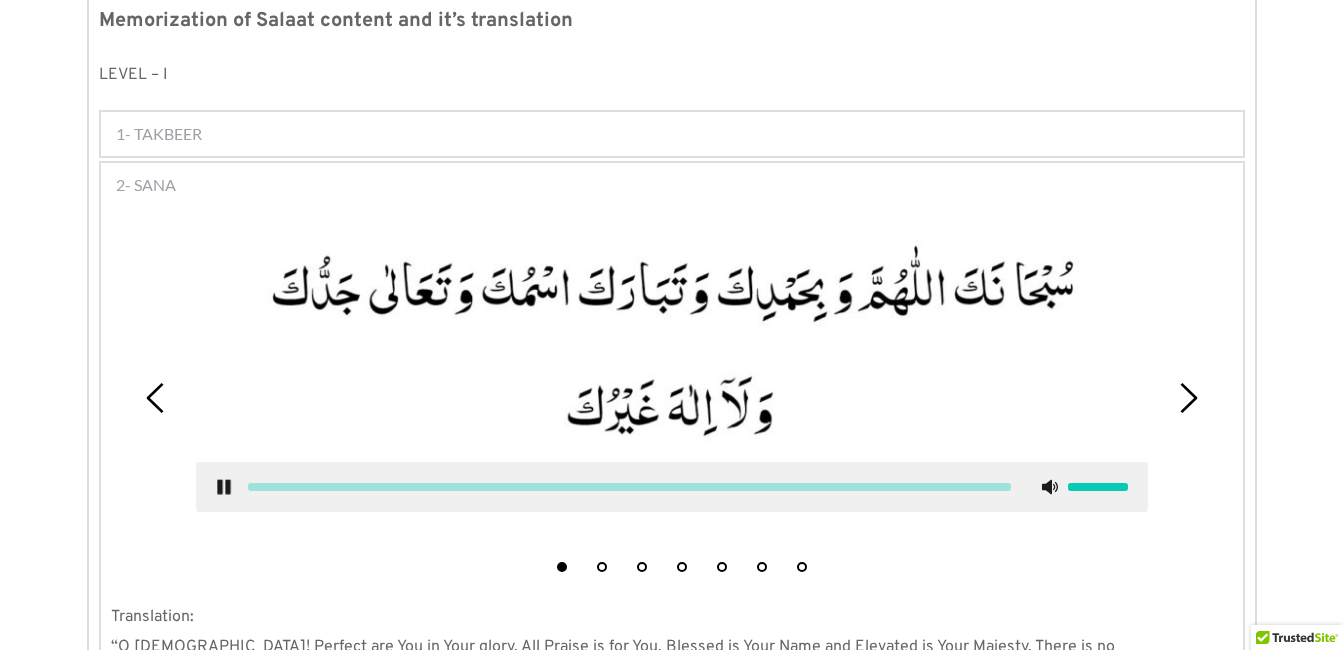 click 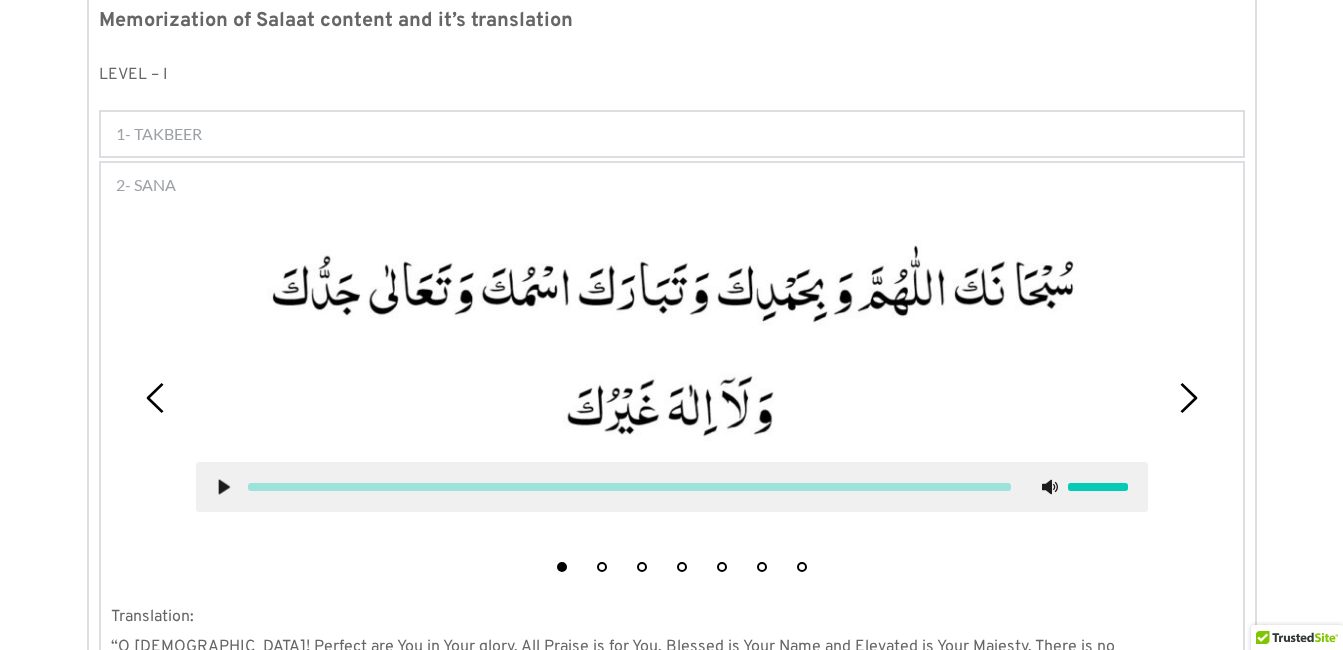 type 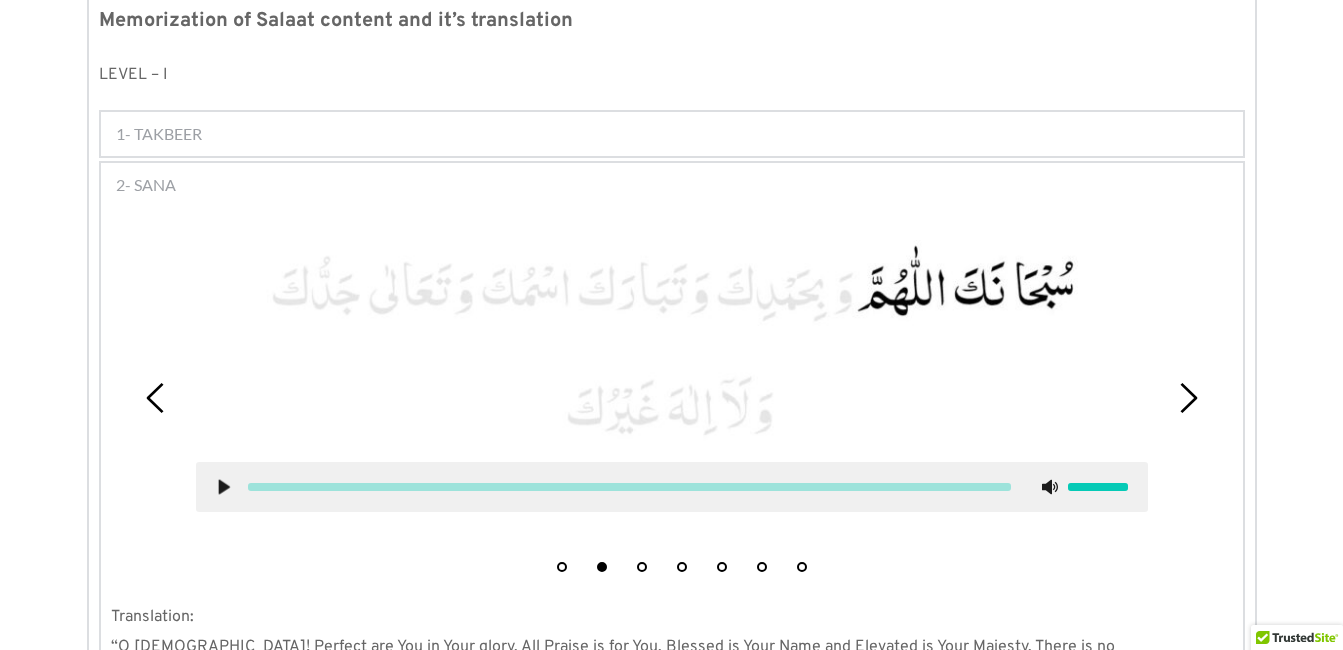 type 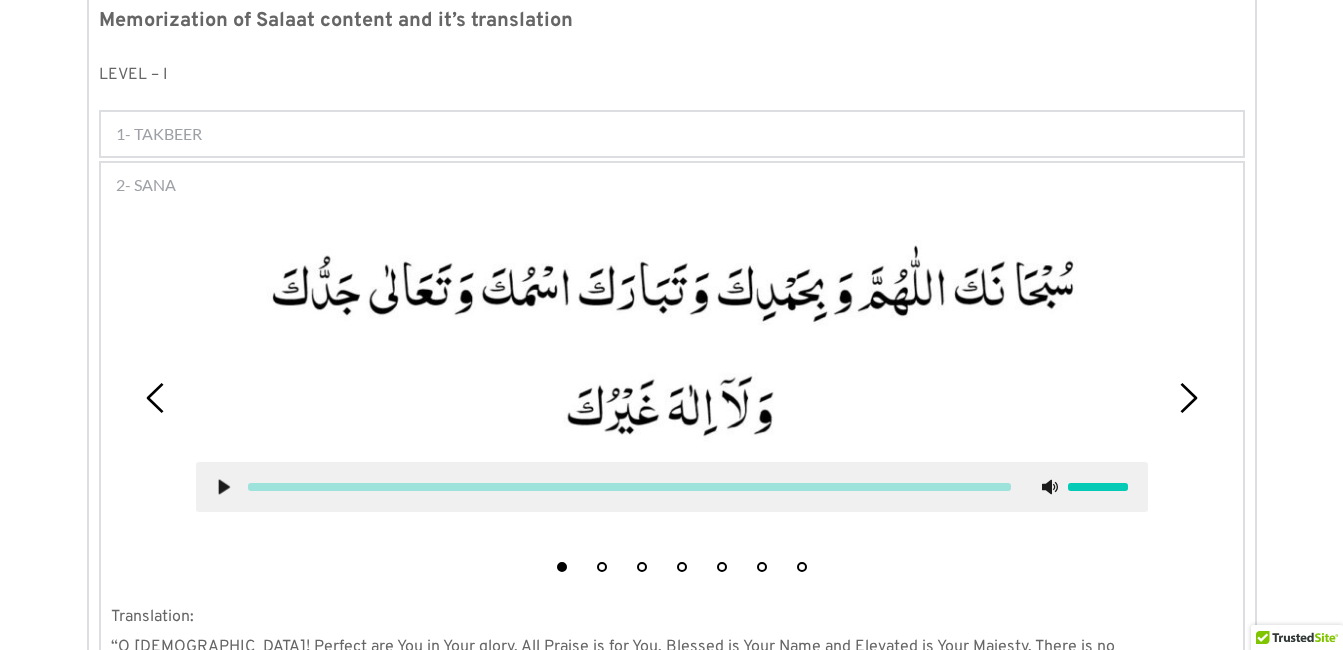click 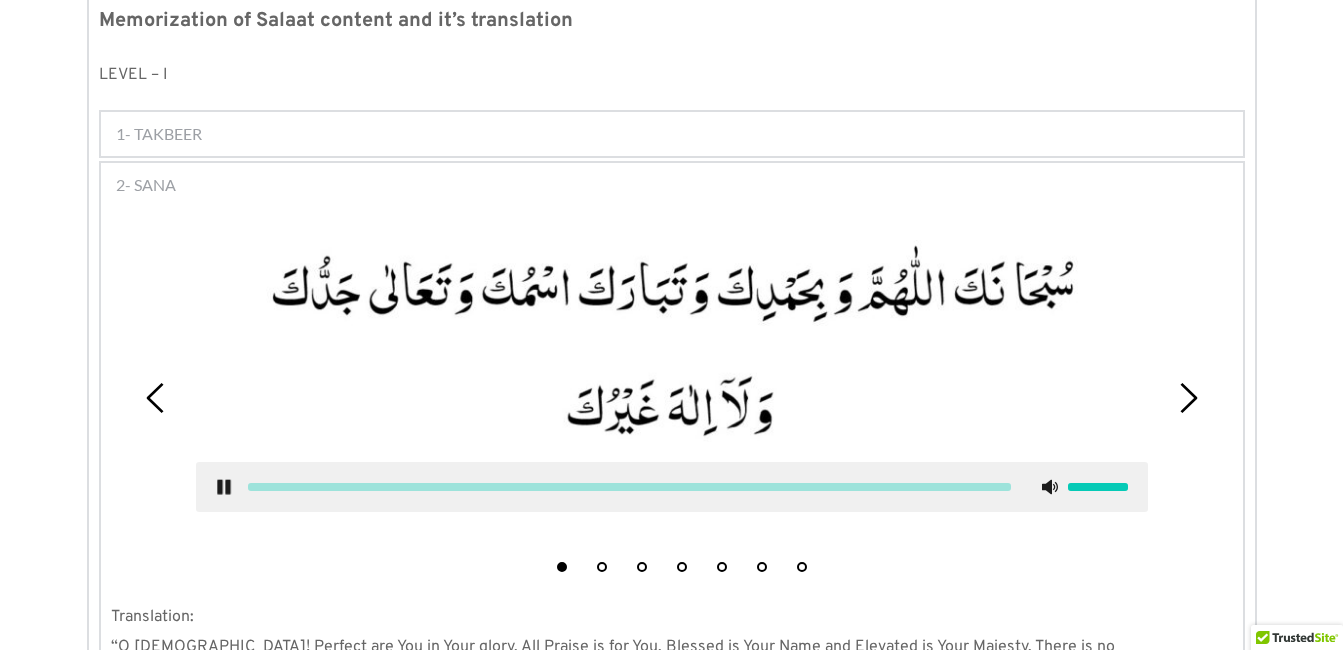 click 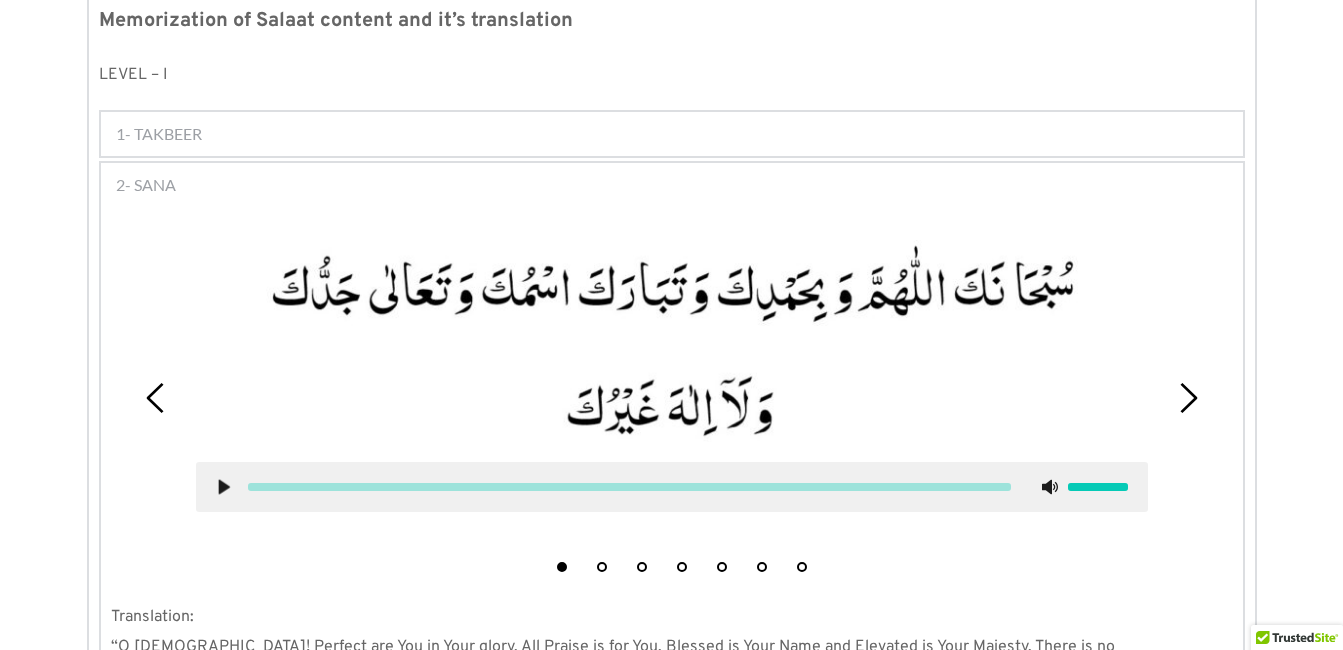 click on "2" at bounding box center [602, 567] 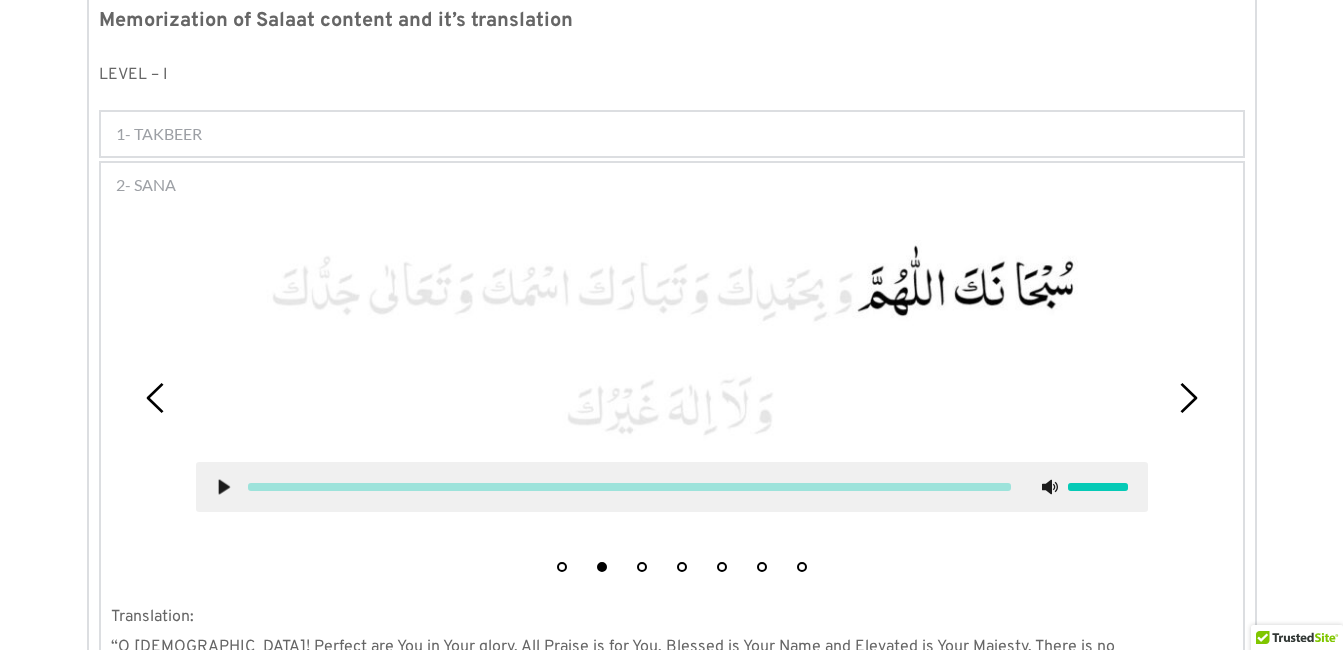 click 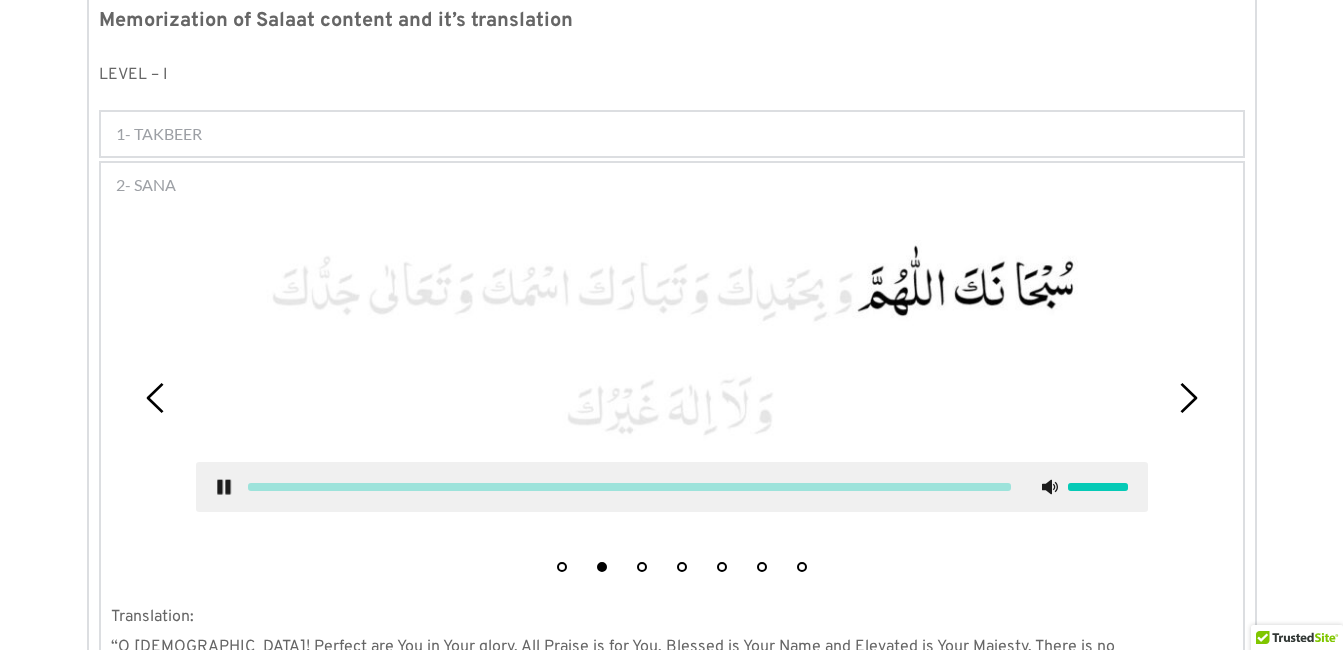 click 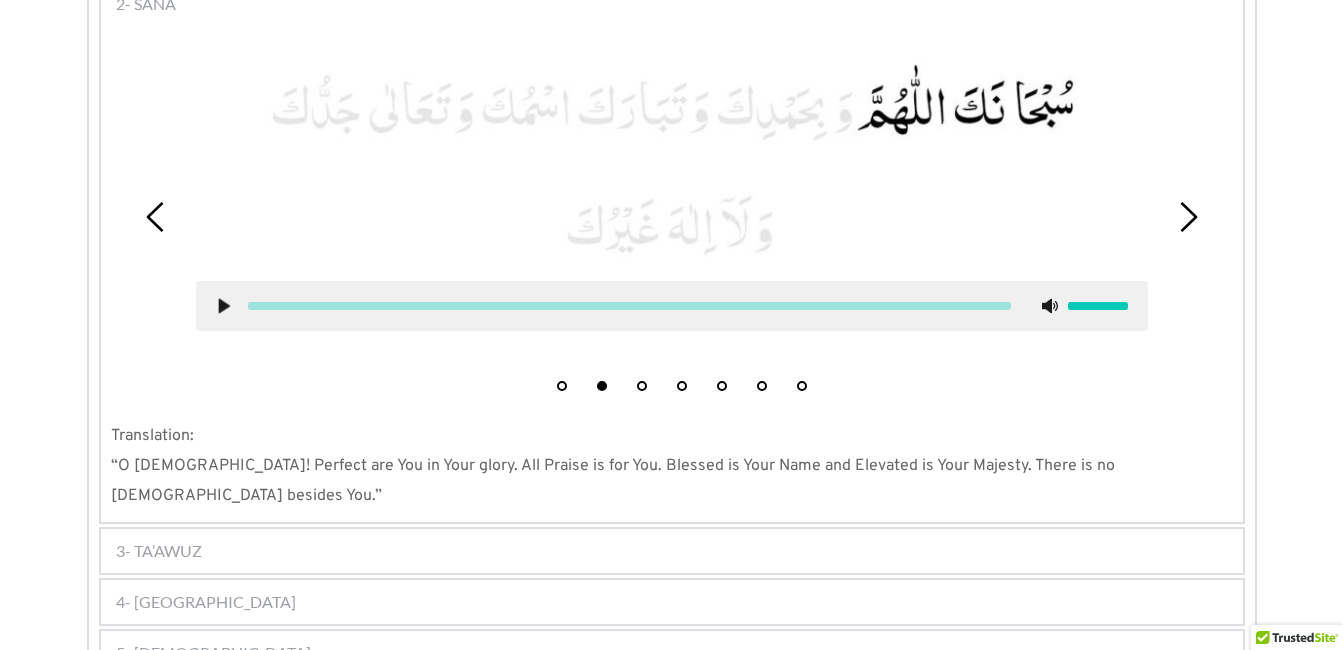 scroll, scrollTop: 1289, scrollLeft: 0, axis: vertical 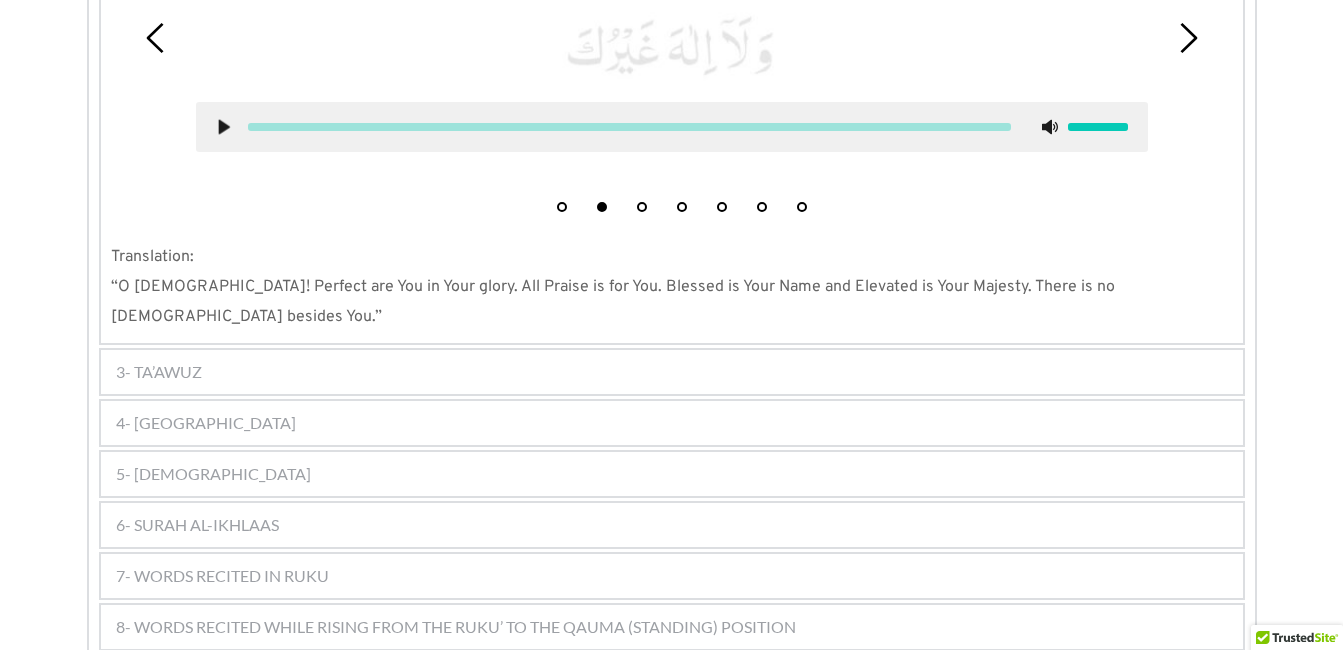 click on "1" at bounding box center [562, 207] 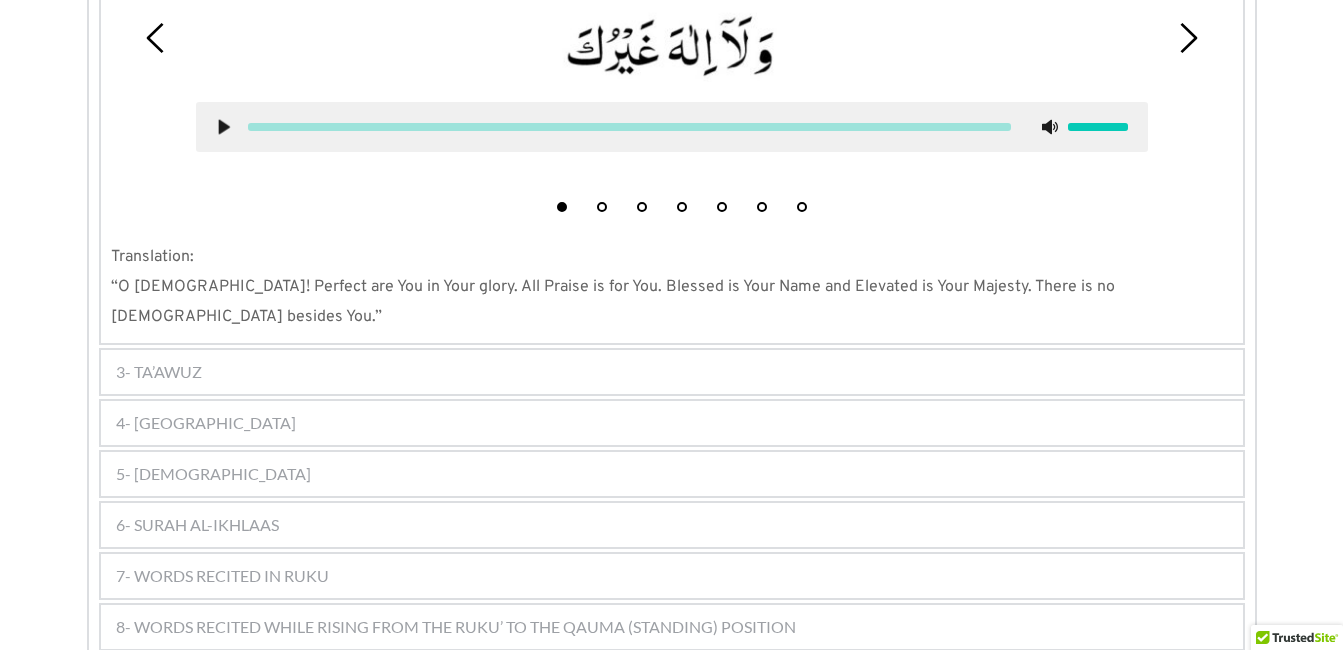 click 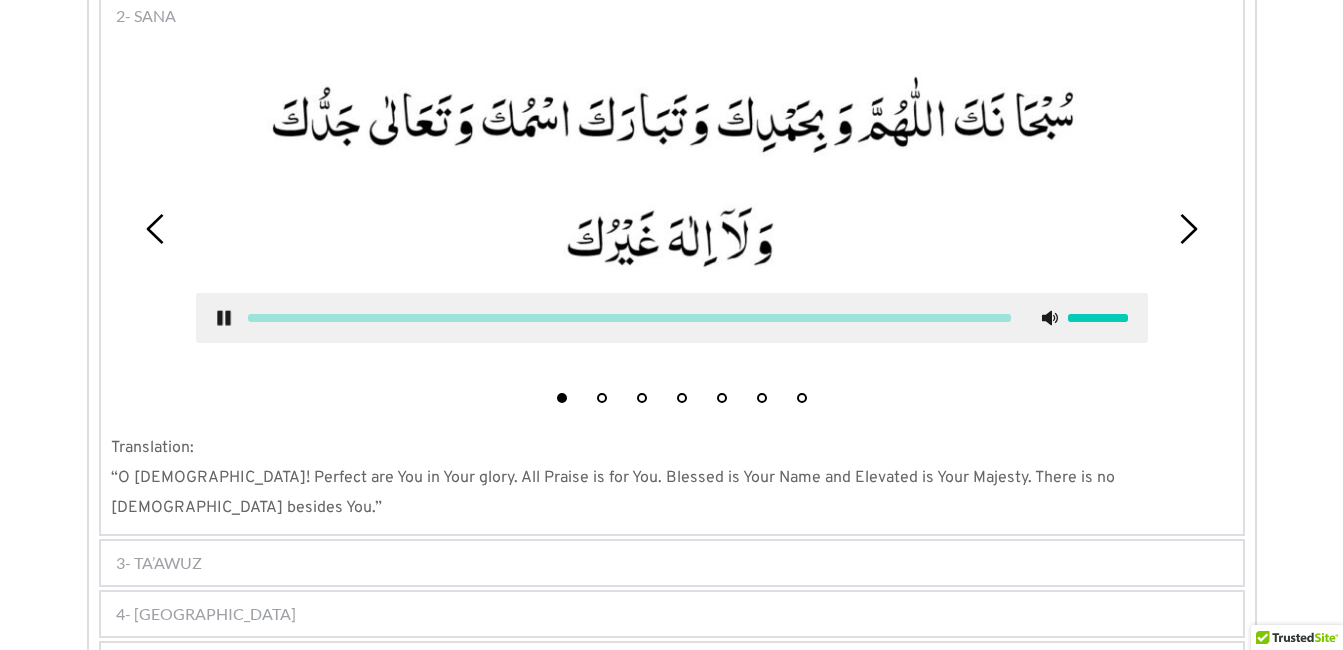 scroll, scrollTop: 1259, scrollLeft: 0, axis: vertical 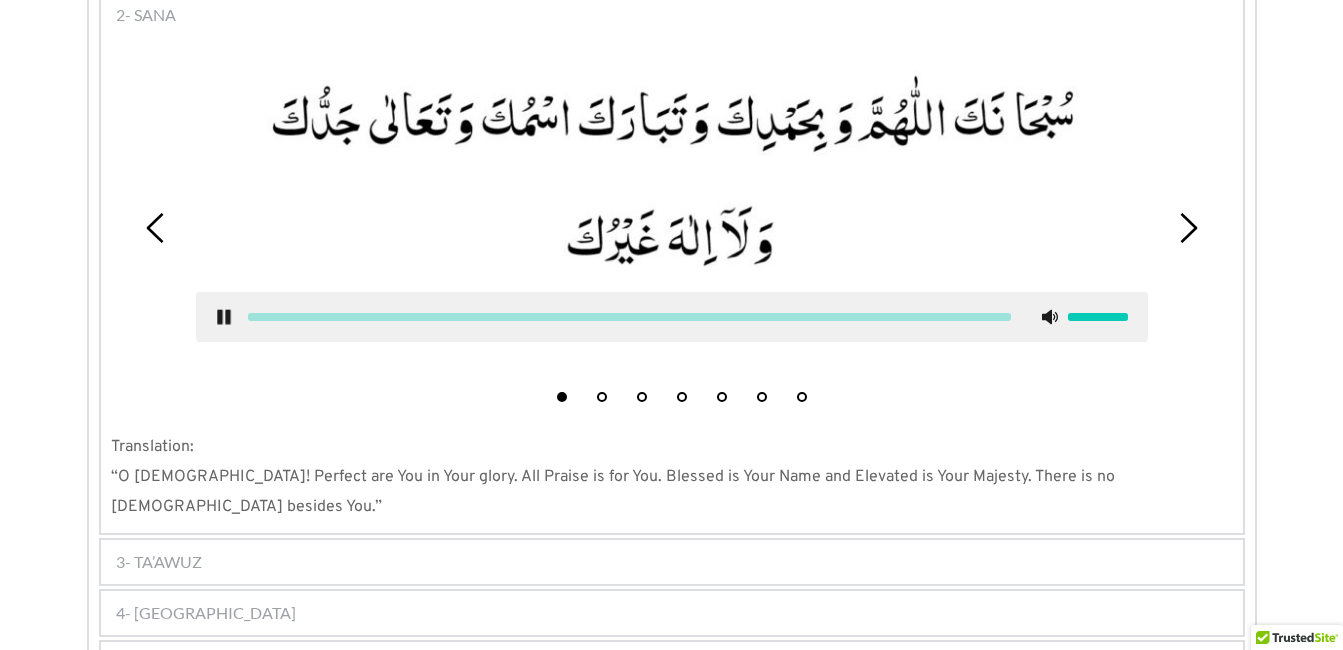 click 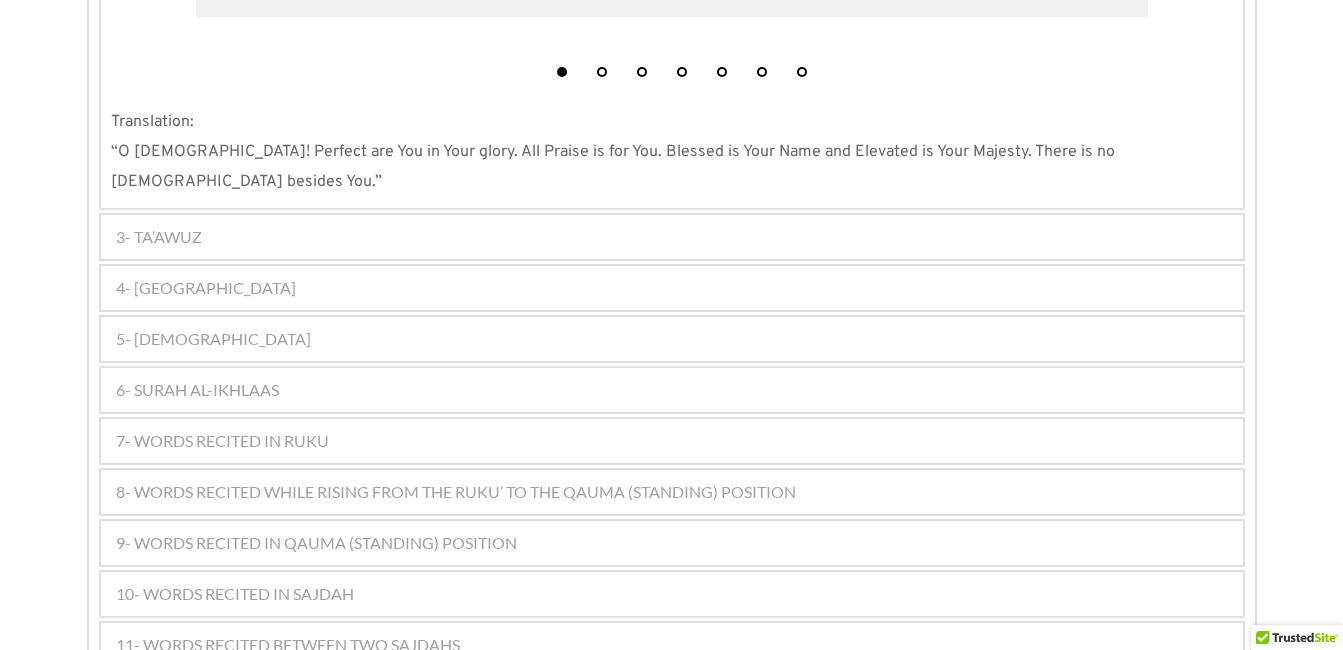 scroll, scrollTop: 1619, scrollLeft: 0, axis: vertical 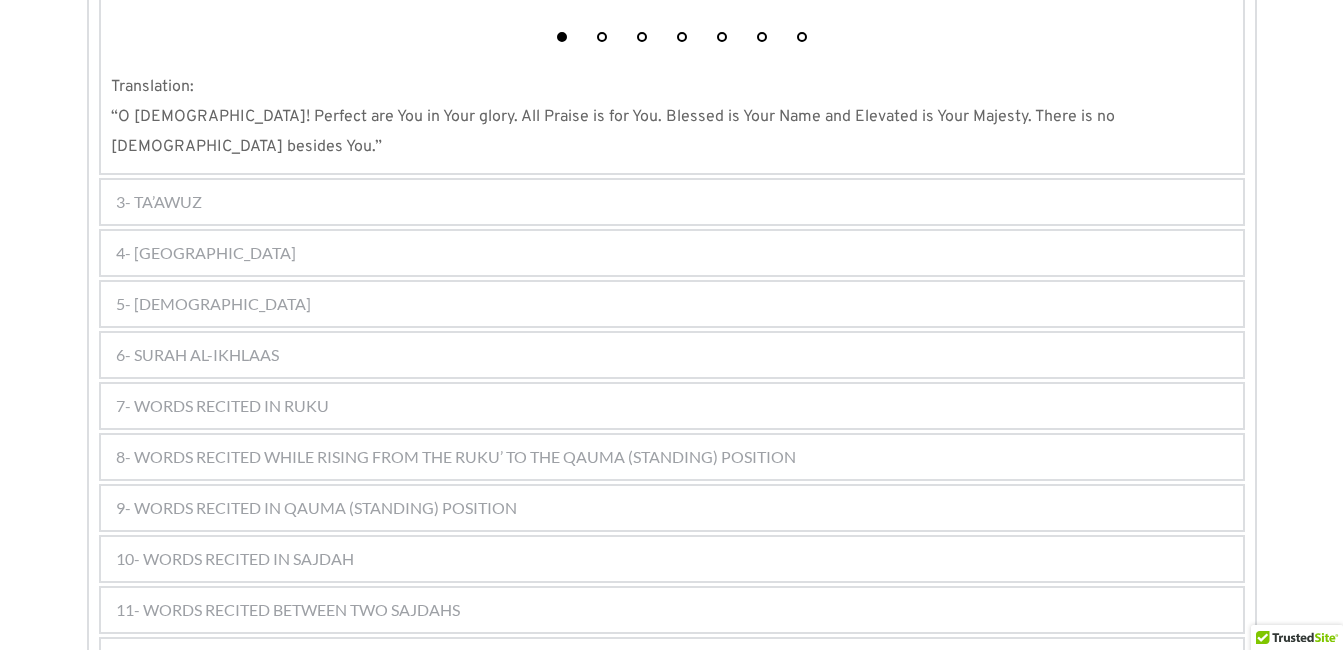 click on "3- TA’AWUZ" at bounding box center [159, 202] 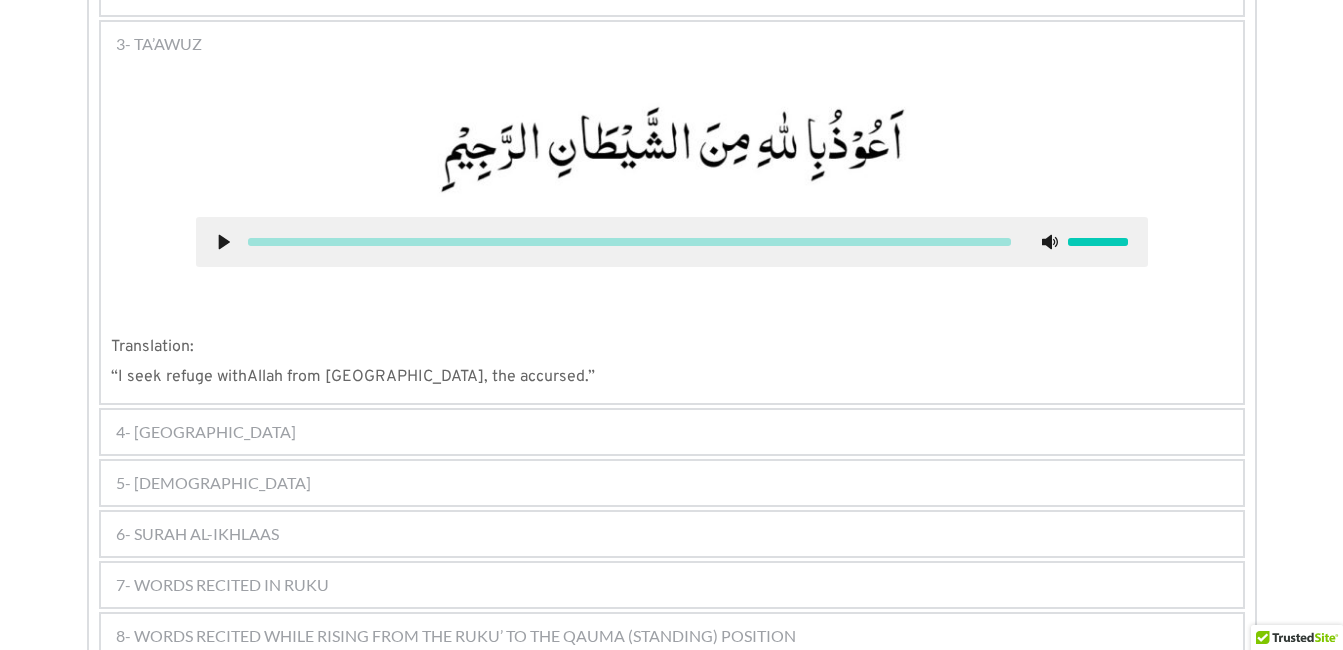 scroll, scrollTop: 1271, scrollLeft: 0, axis: vertical 